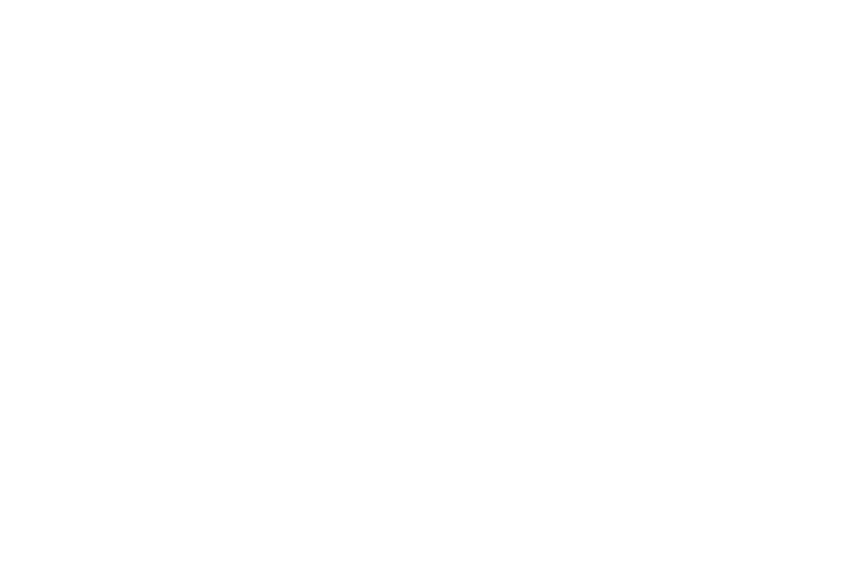 scroll, scrollTop: 0, scrollLeft: 0, axis: both 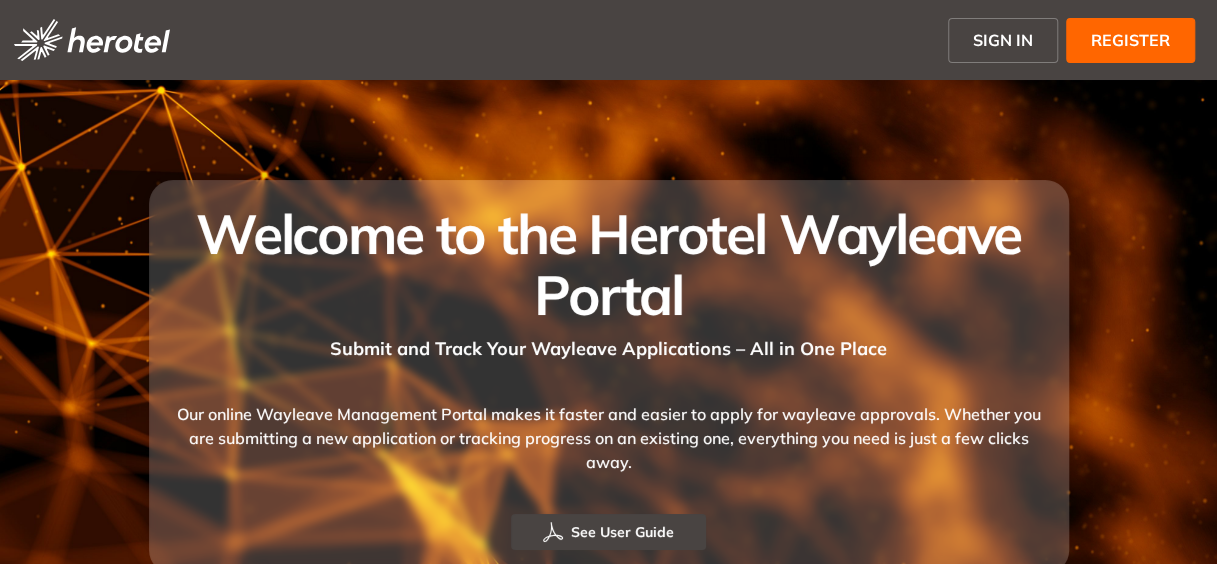 click on "REGISTER" at bounding box center [1130, 40] 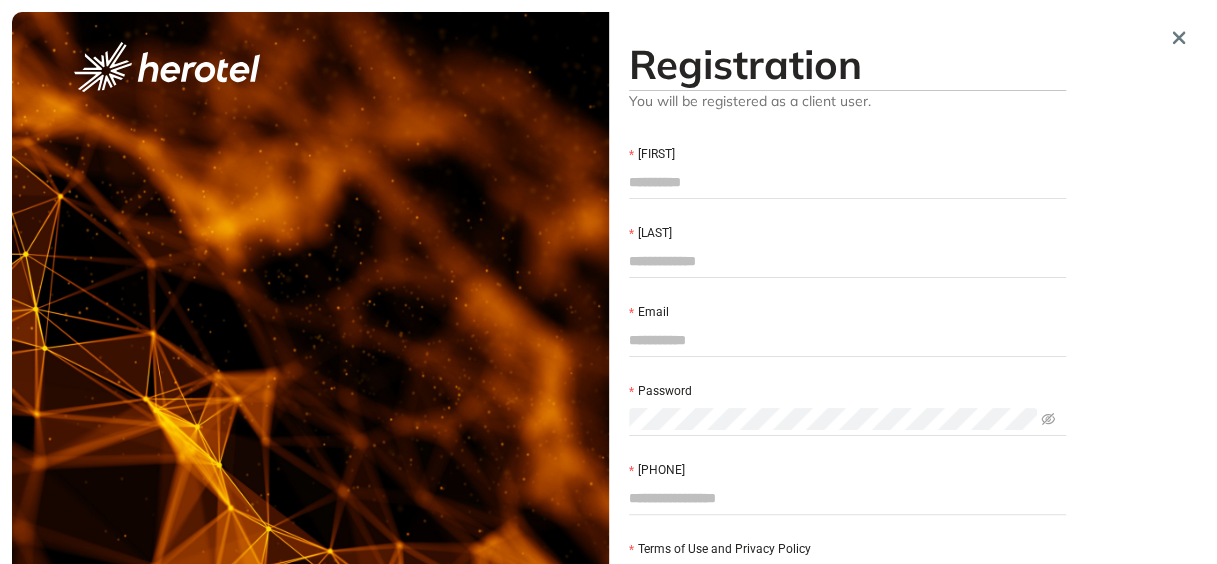 click on "Name" at bounding box center [847, 182] 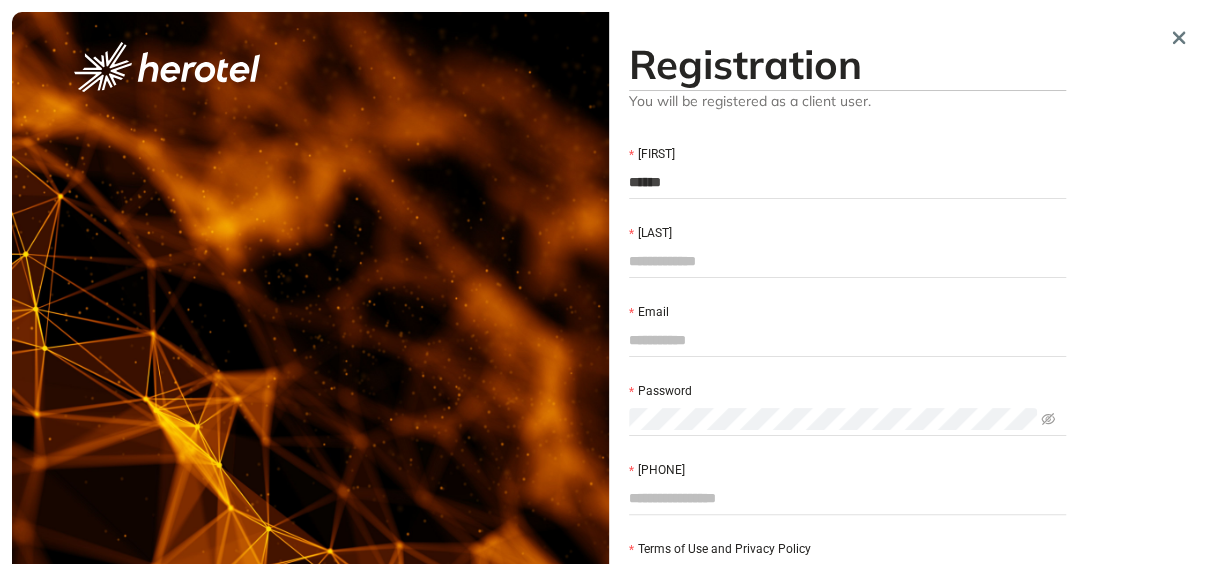 type on "*****" 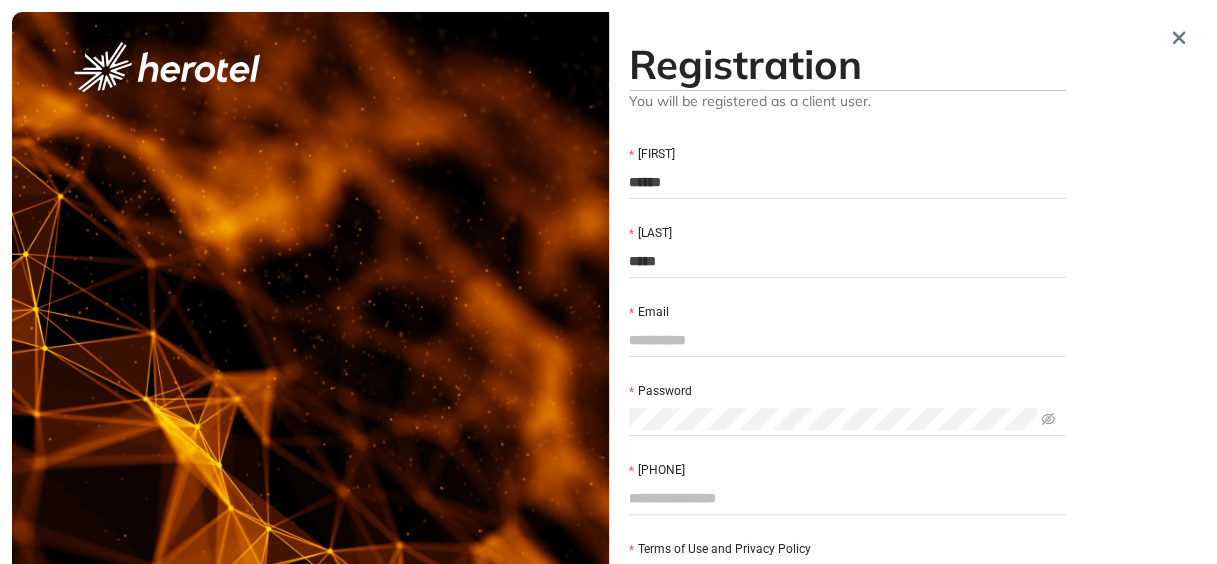 type on "**********" 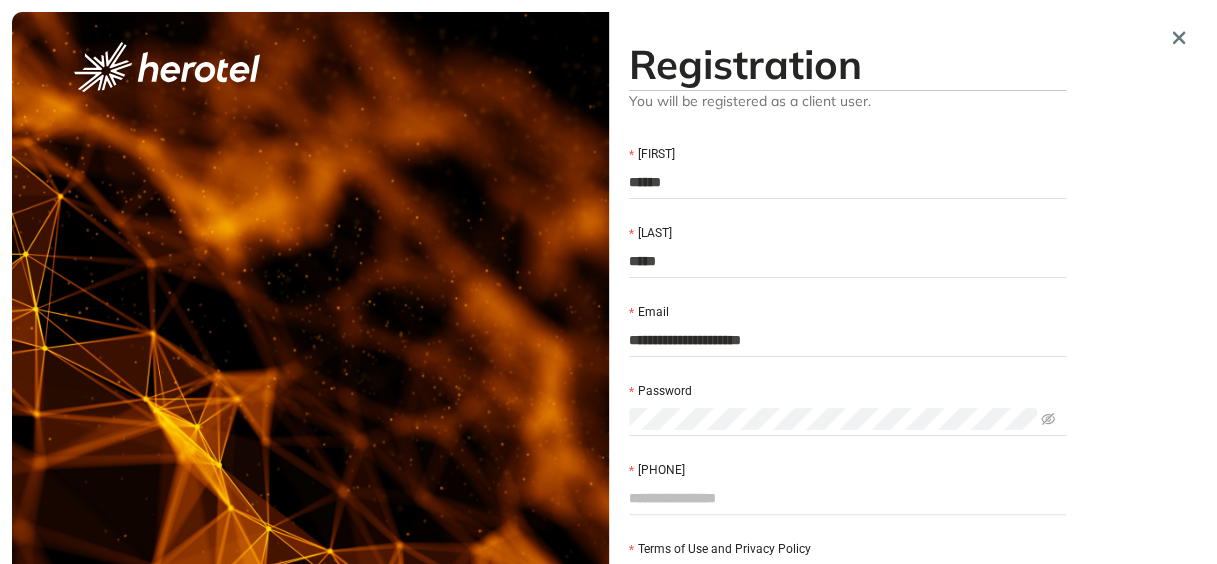 type on "**********" 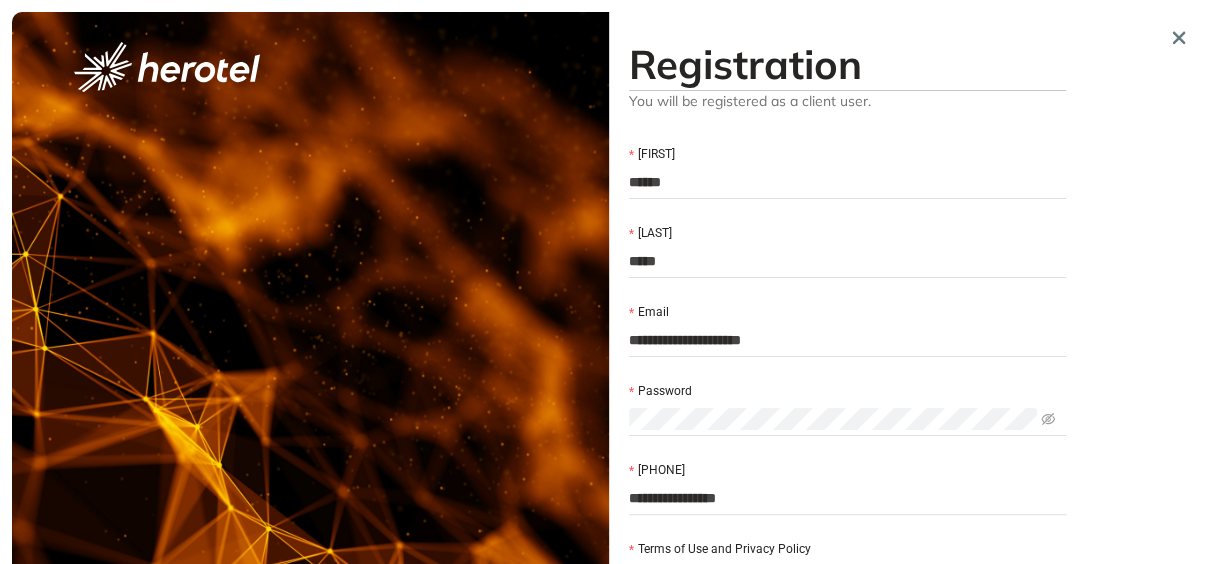 click on "**********" at bounding box center (847, 340) 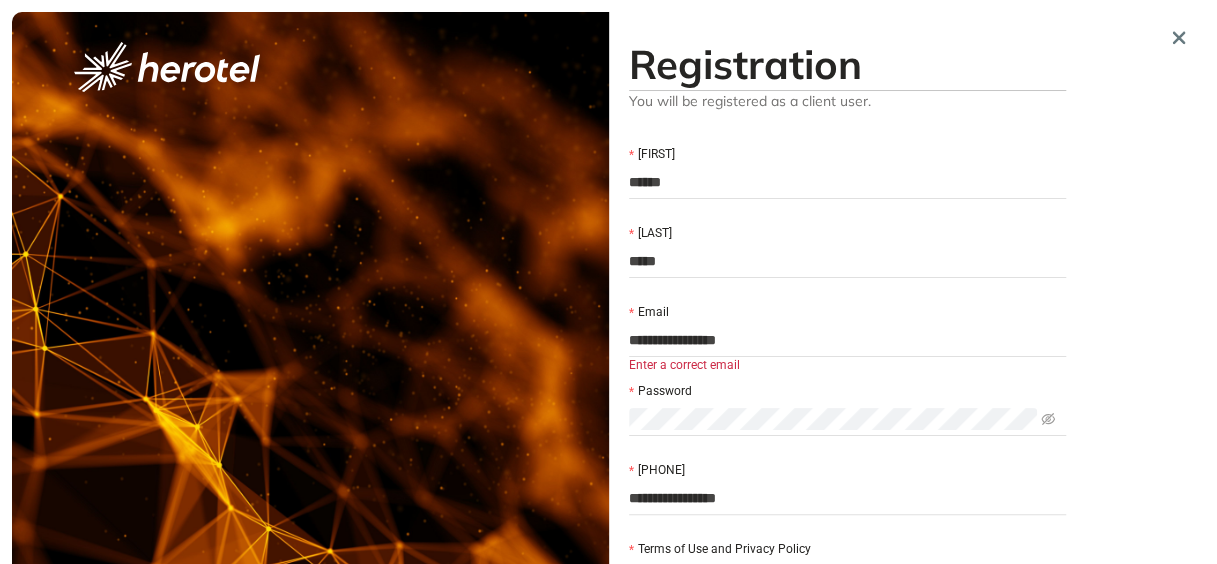 type on "**********" 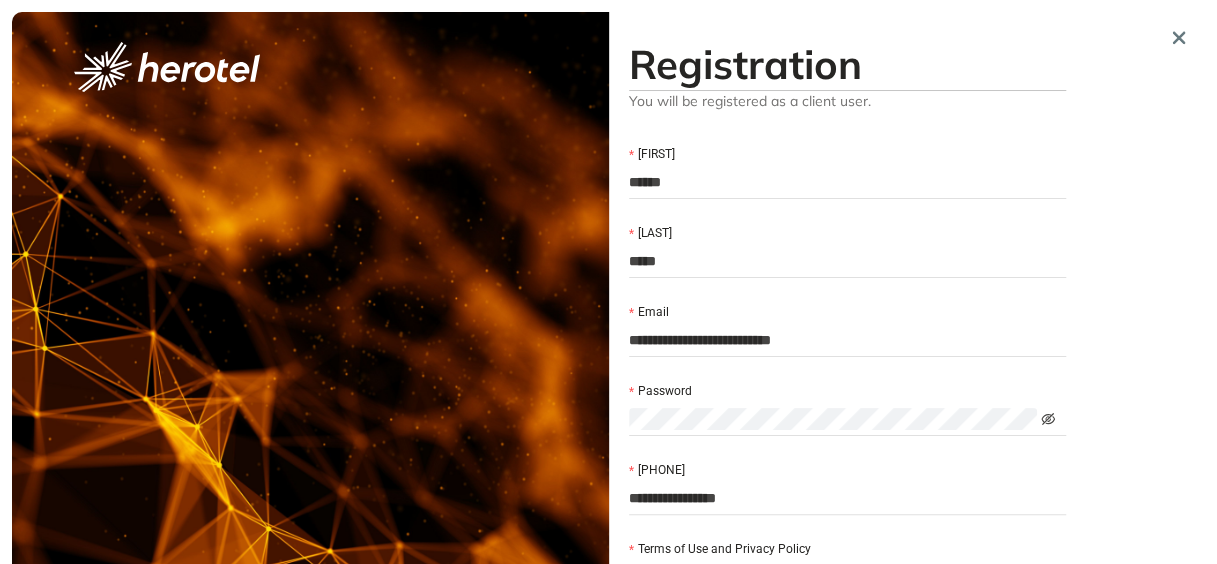 click 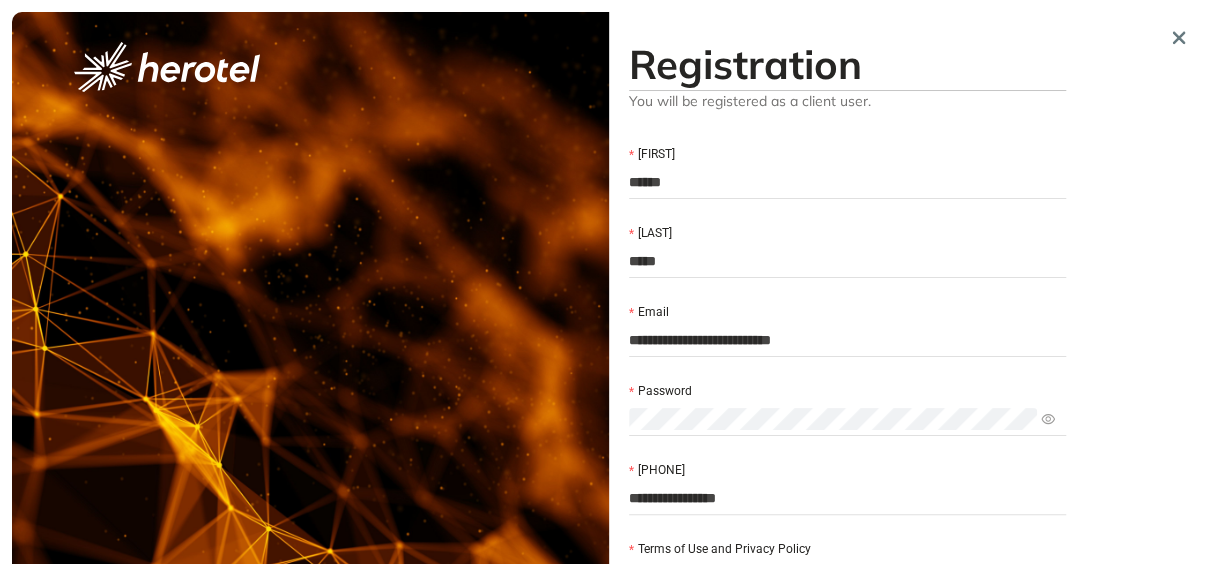 click 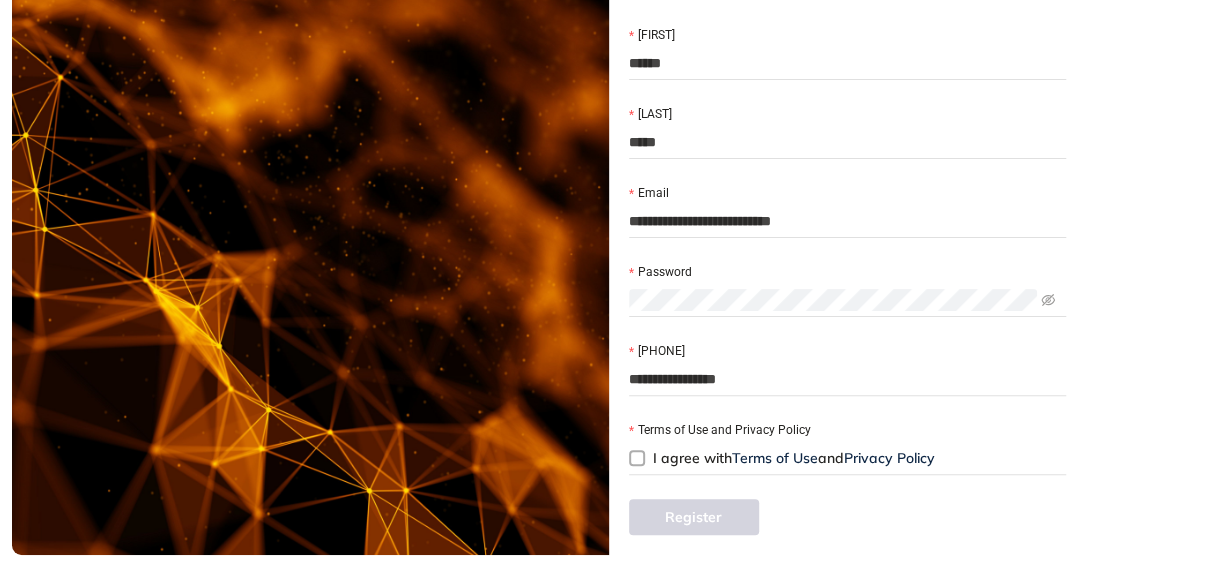 scroll, scrollTop: 119, scrollLeft: 0, axis: vertical 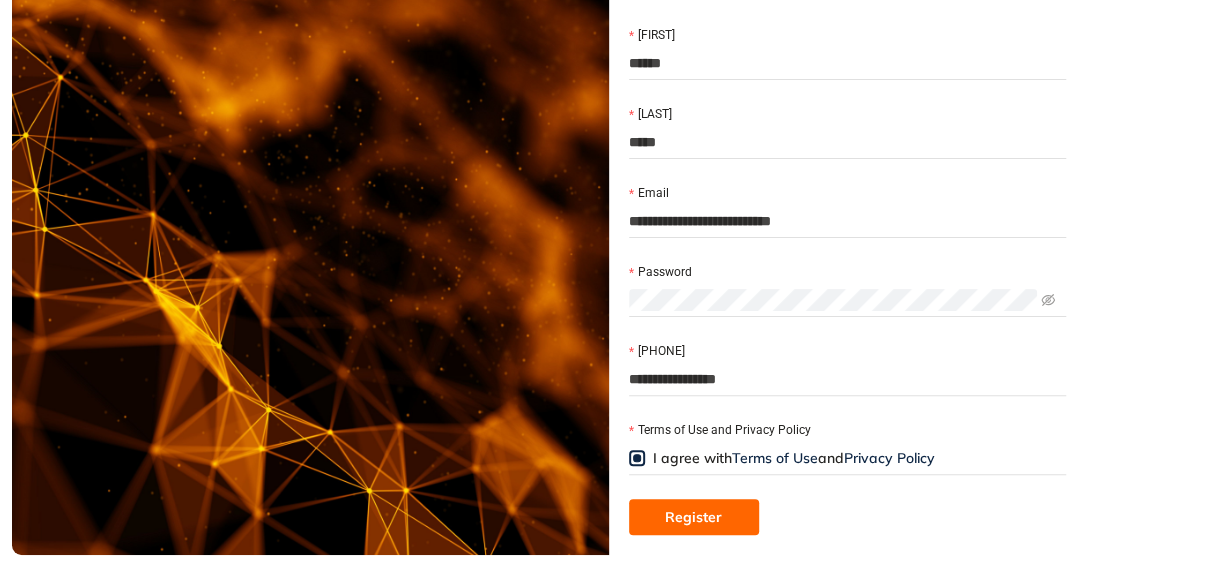 click on "Register" at bounding box center (693, 517) 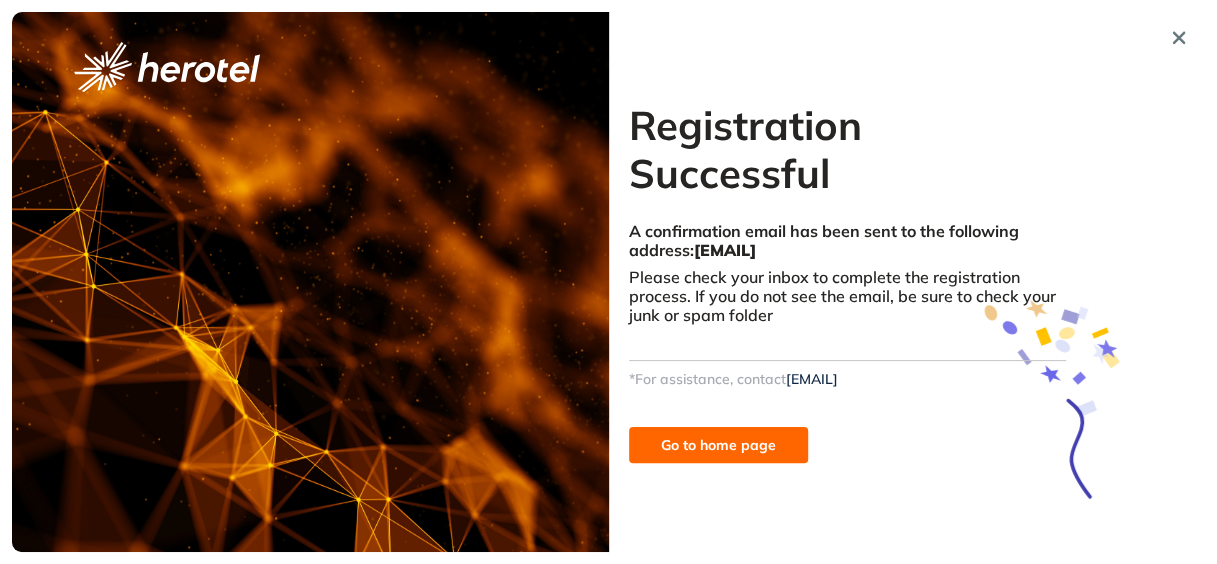 scroll, scrollTop: 0, scrollLeft: 0, axis: both 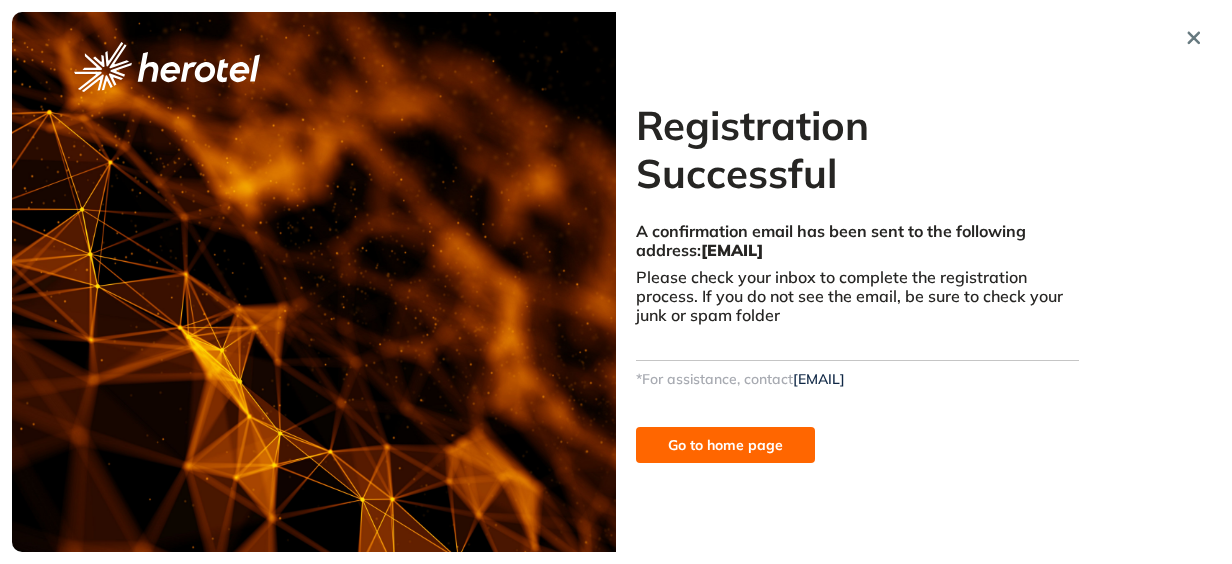 click on "Go to home page" at bounding box center (725, 445) 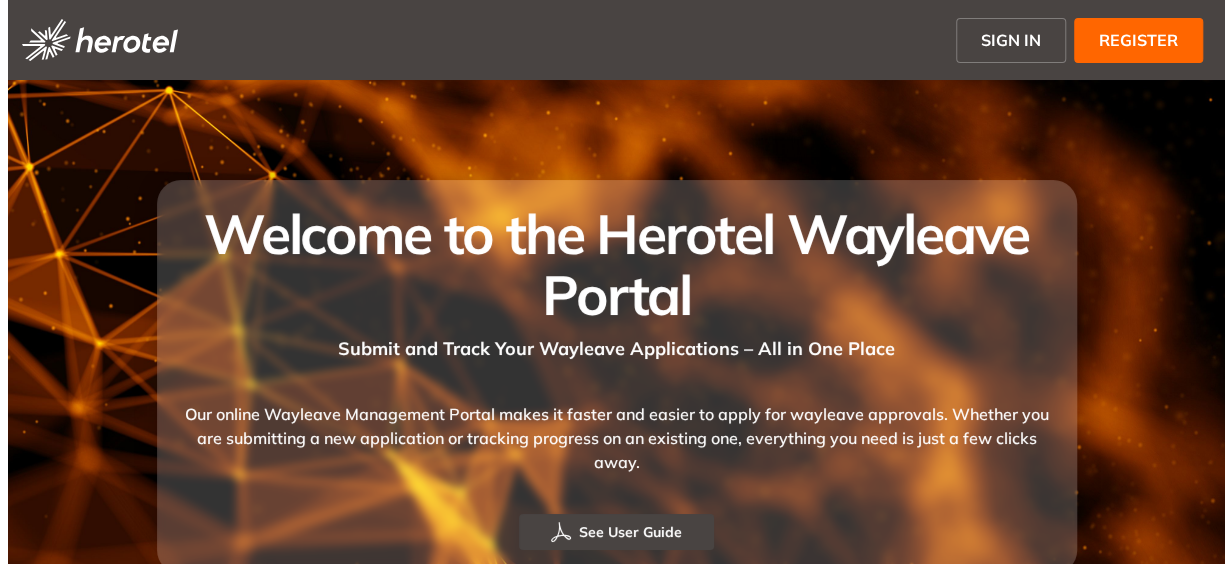 scroll, scrollTop: 0, scrollLeft: 0, axis: both 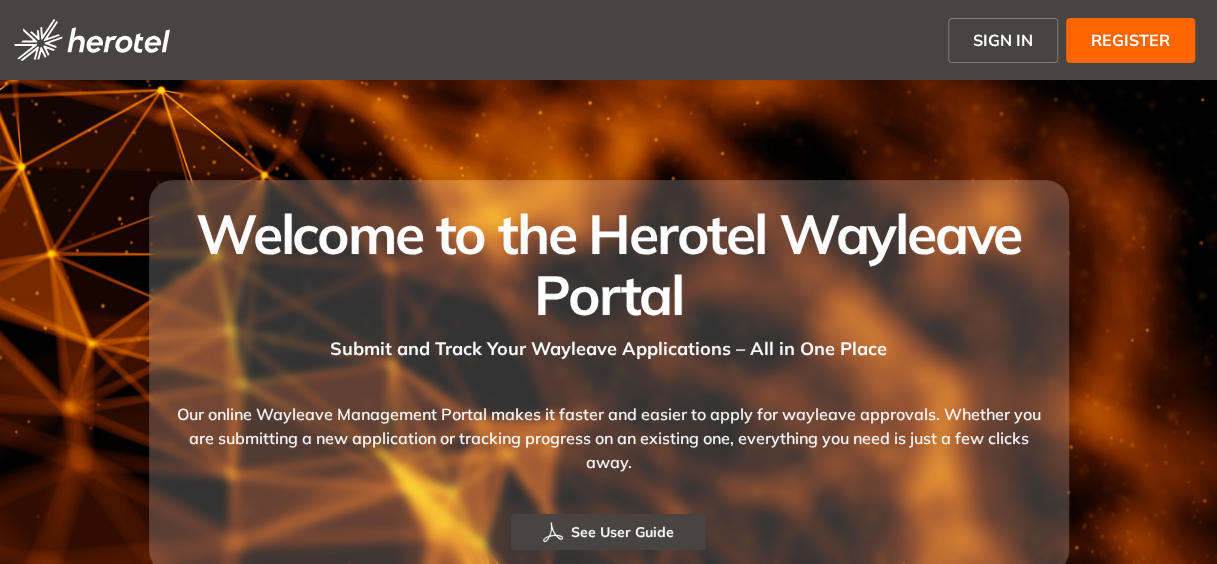 click on "SIGN IN" at bounding box center (1003, 40) 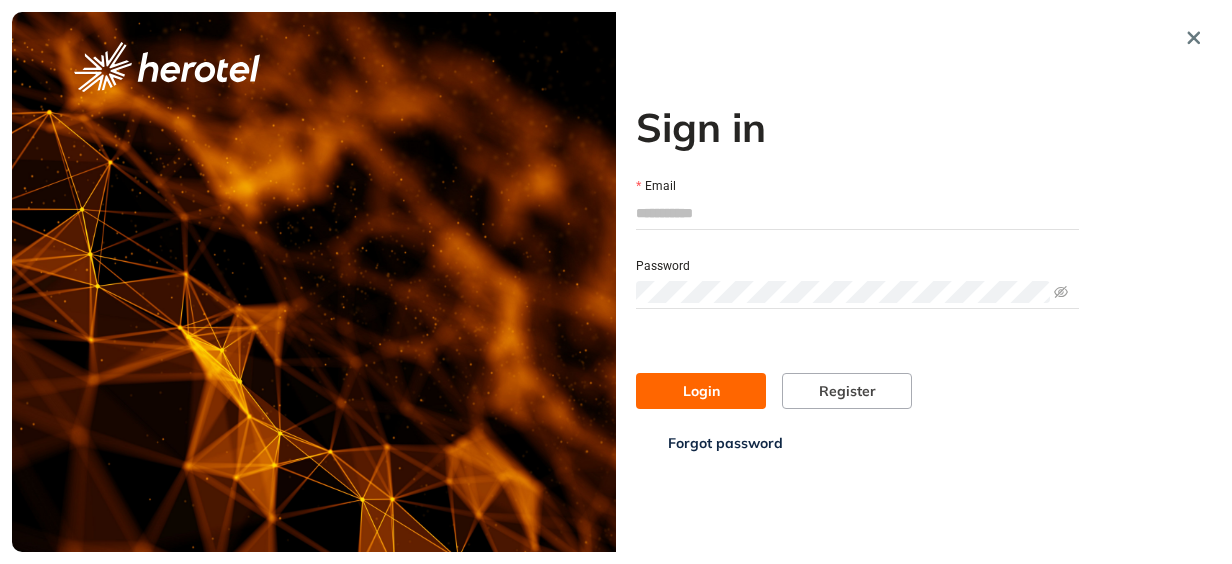 type on "**********" 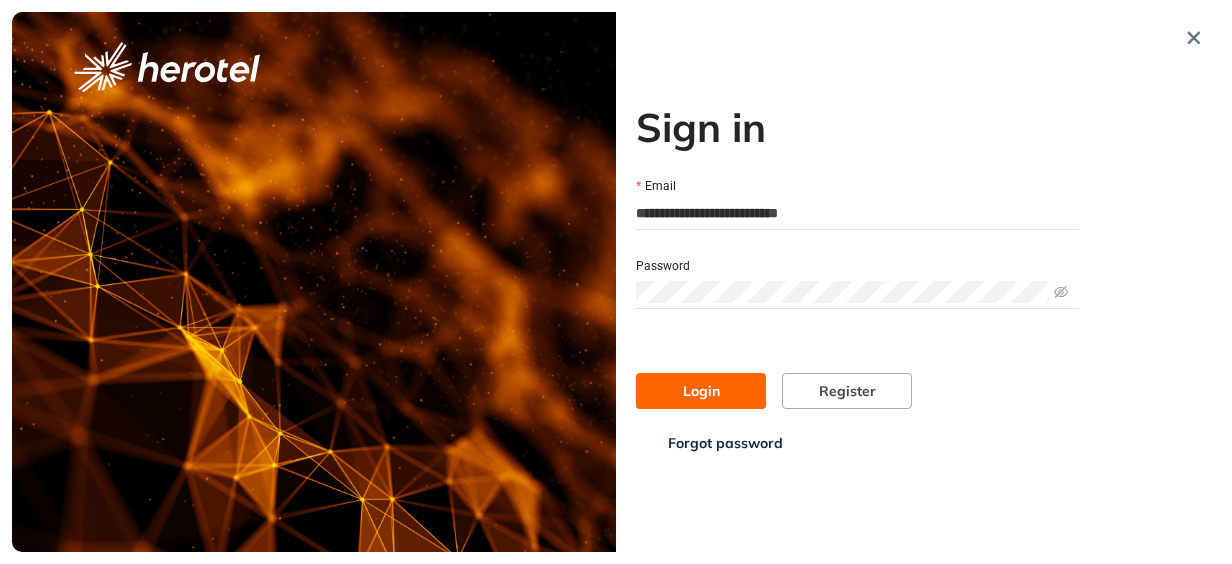 click on "Login" at bounding box center (701, 391) 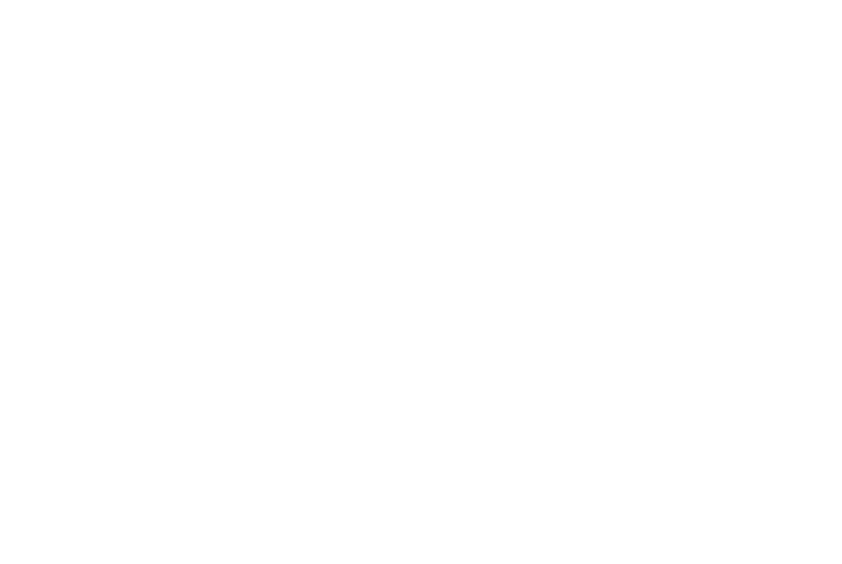 scroll, scrollTop: 0, scrollLeft: 0, axis: both 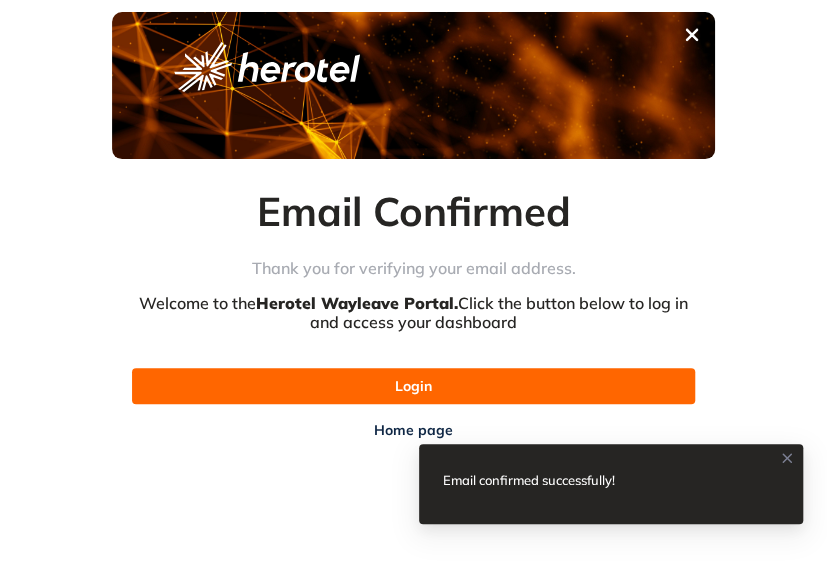 click on "Login" at bounding box center [413, 386] 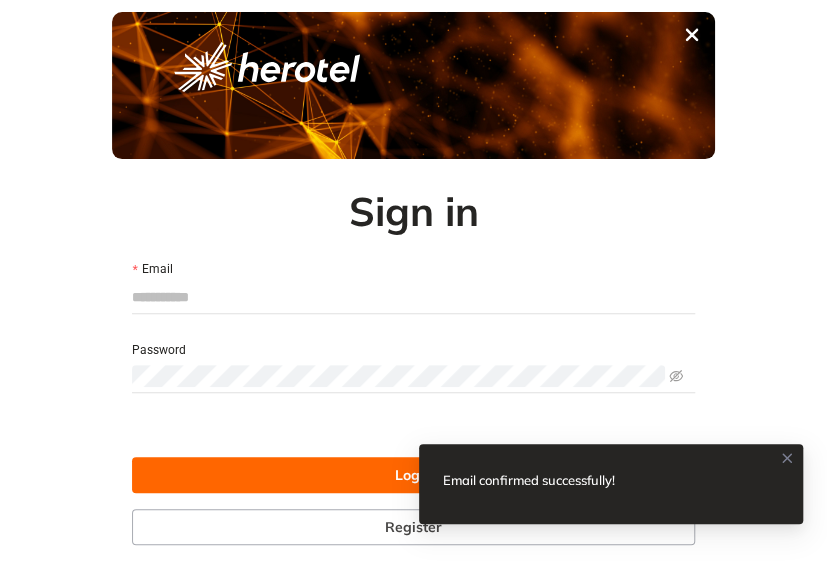 type on "**********" 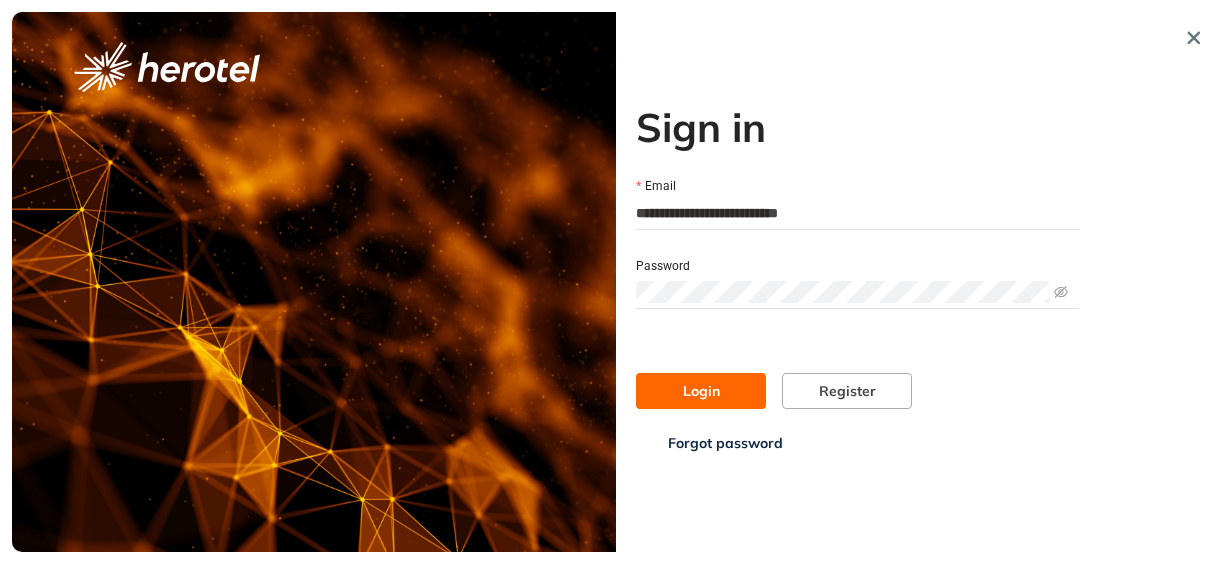 click on "Login" at bounding box center (701, 391) 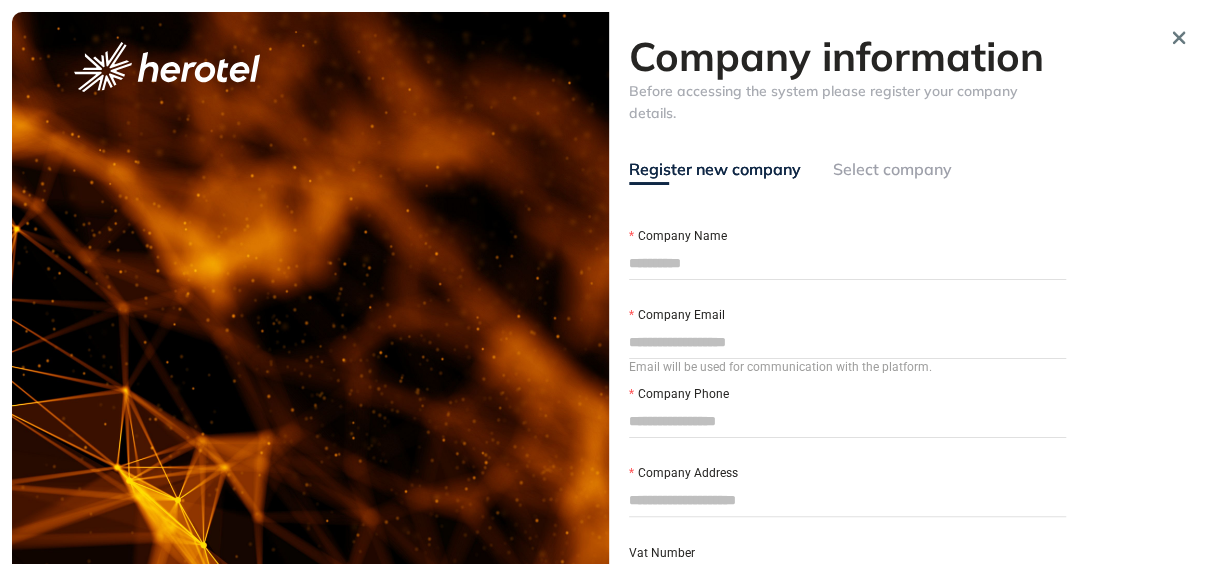 click on "Select company" at bounding box center [892, 169] 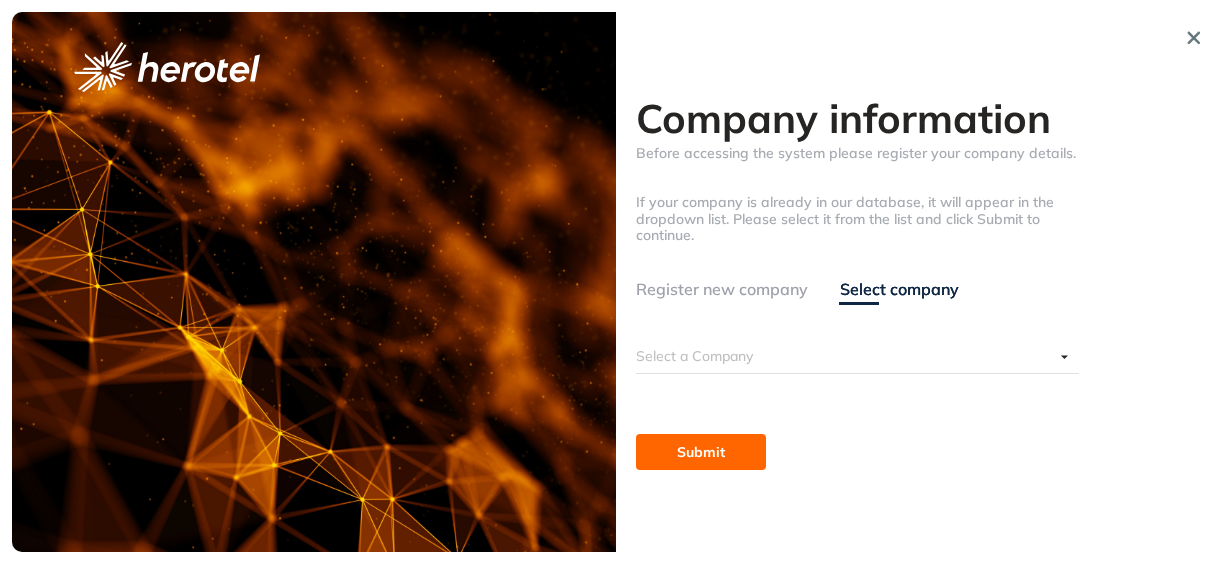 click on "Select a Company" at bounding box center (857, 357) 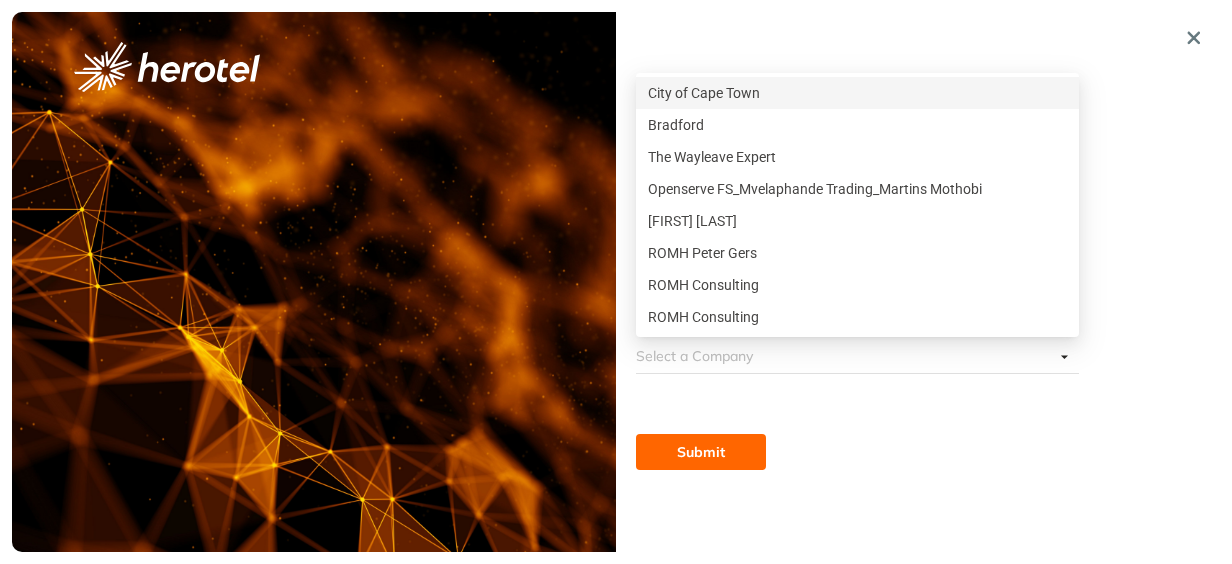 click on "City of Cape Town" at bounding box center (857, 93) 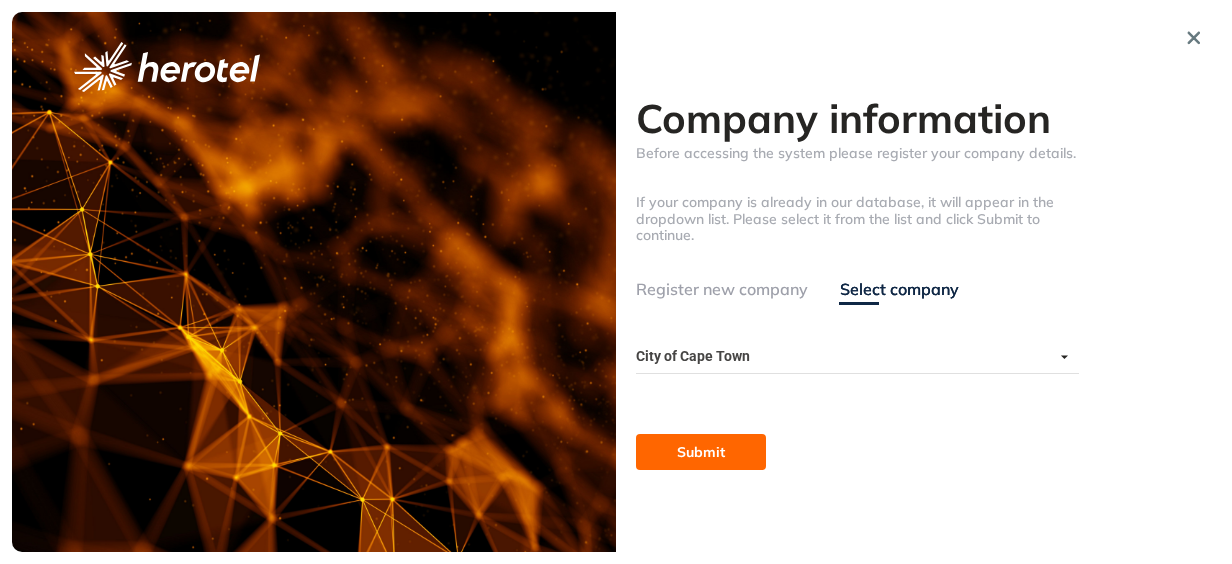 click on "Submit" at bounding box center (701, 452) 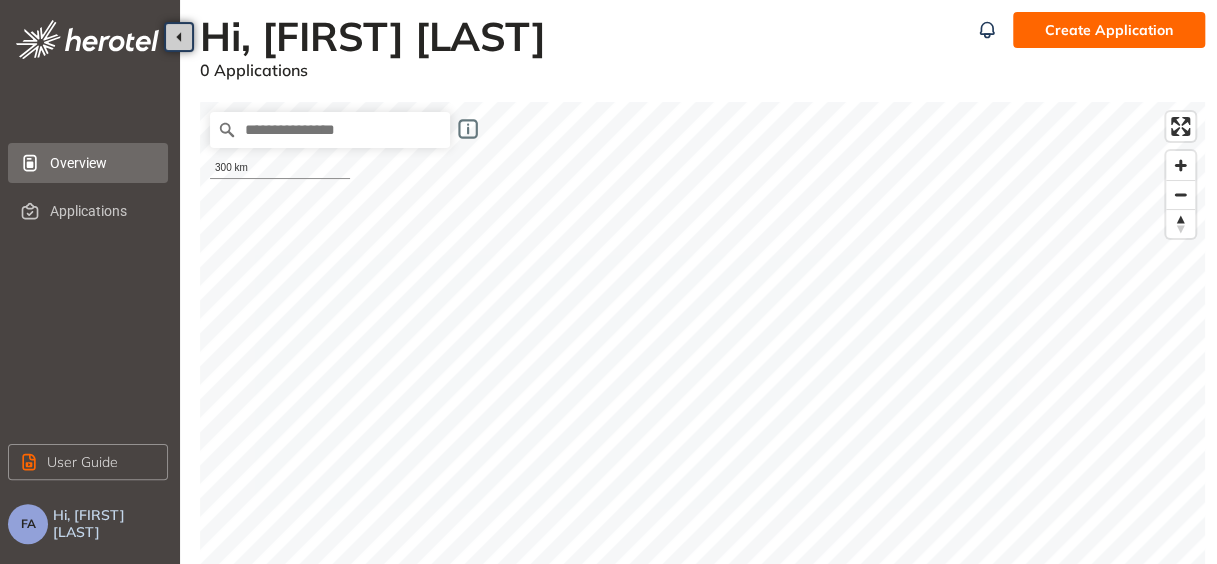 click on "Create Application" at bounding box center [1109, 30] 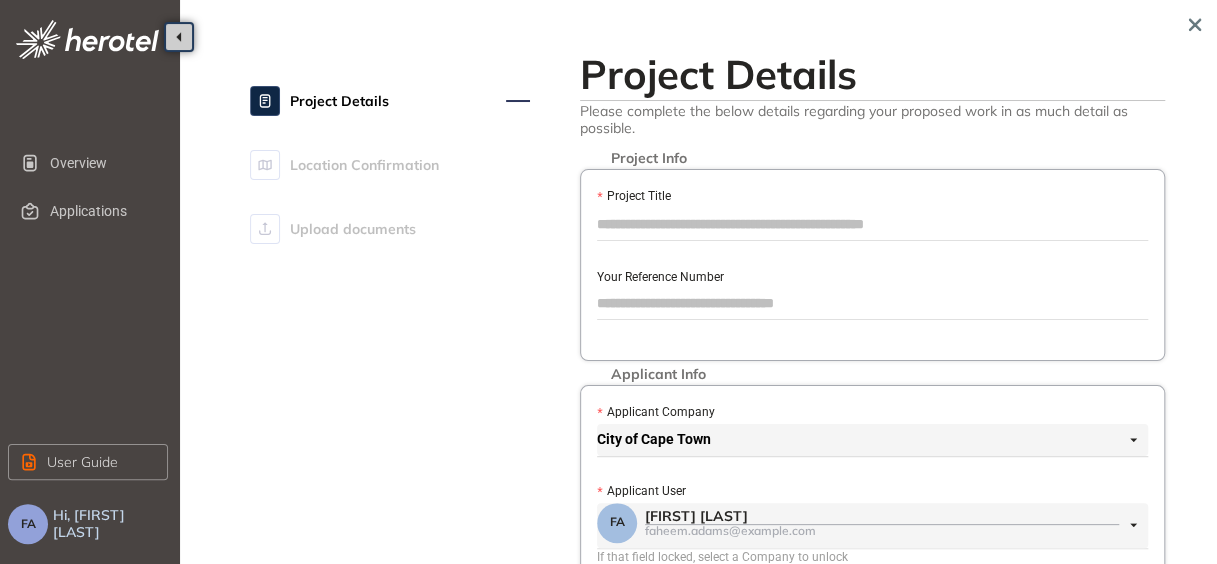 click on "Project Details" at bounding box center [390, 101] 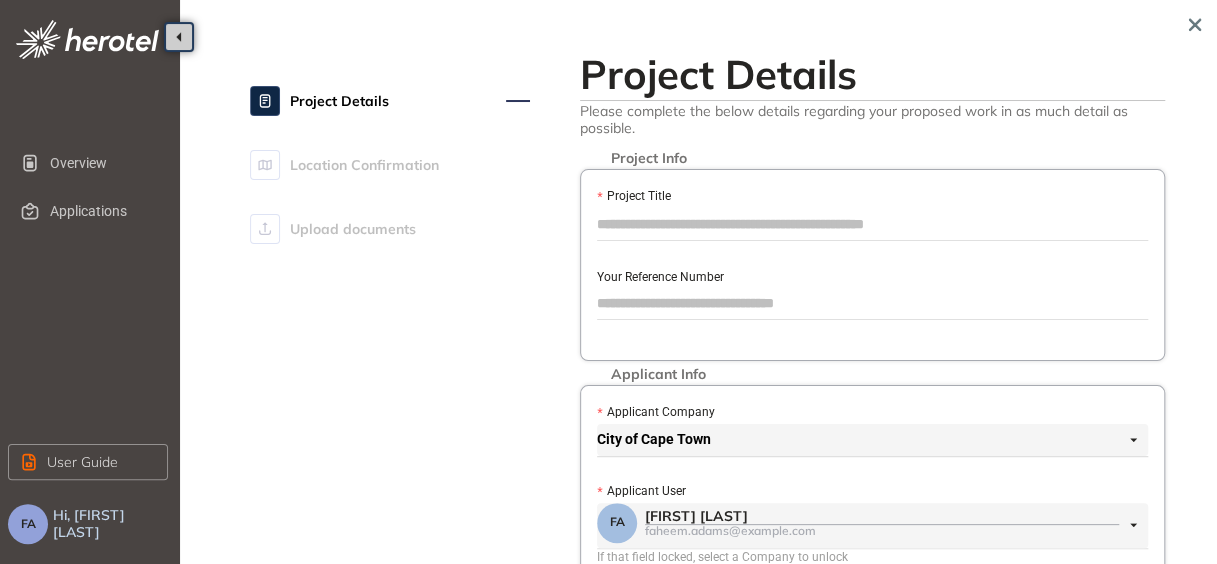 click on "Project Title" at bounding box center [872, 224] 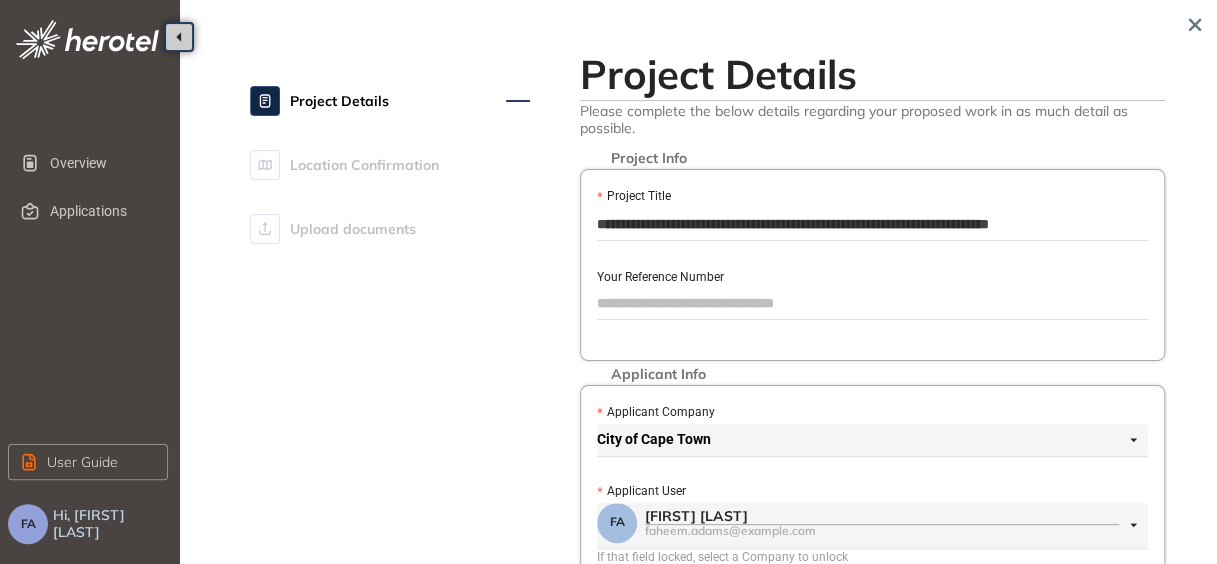 scroll, scrollTop: 0, scrollLeft: 5, axis: horizontal 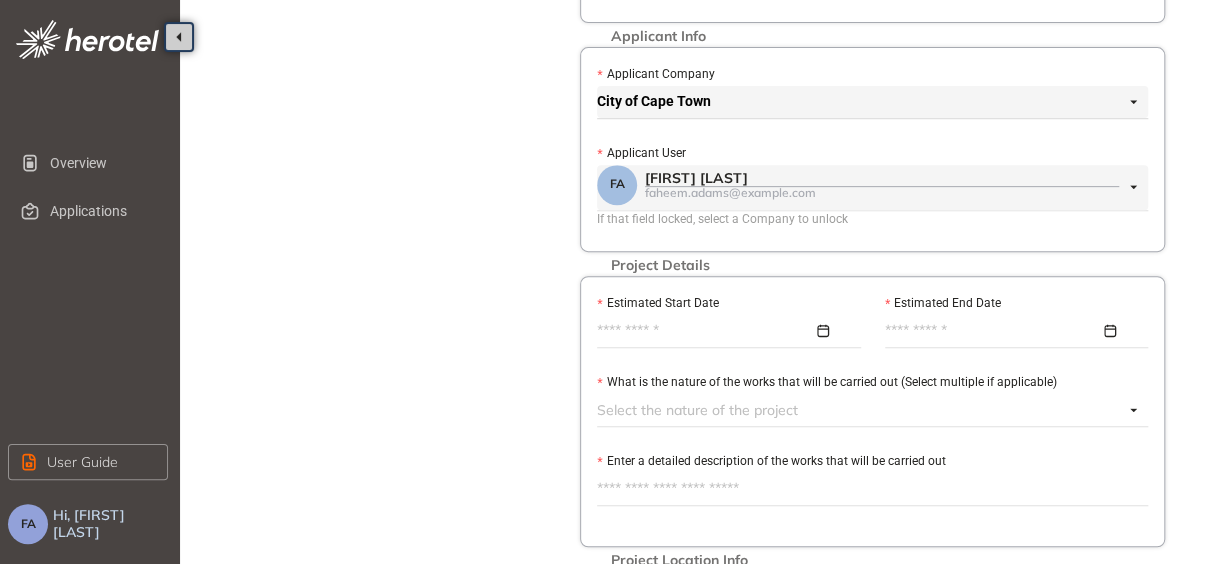 type on "**********" 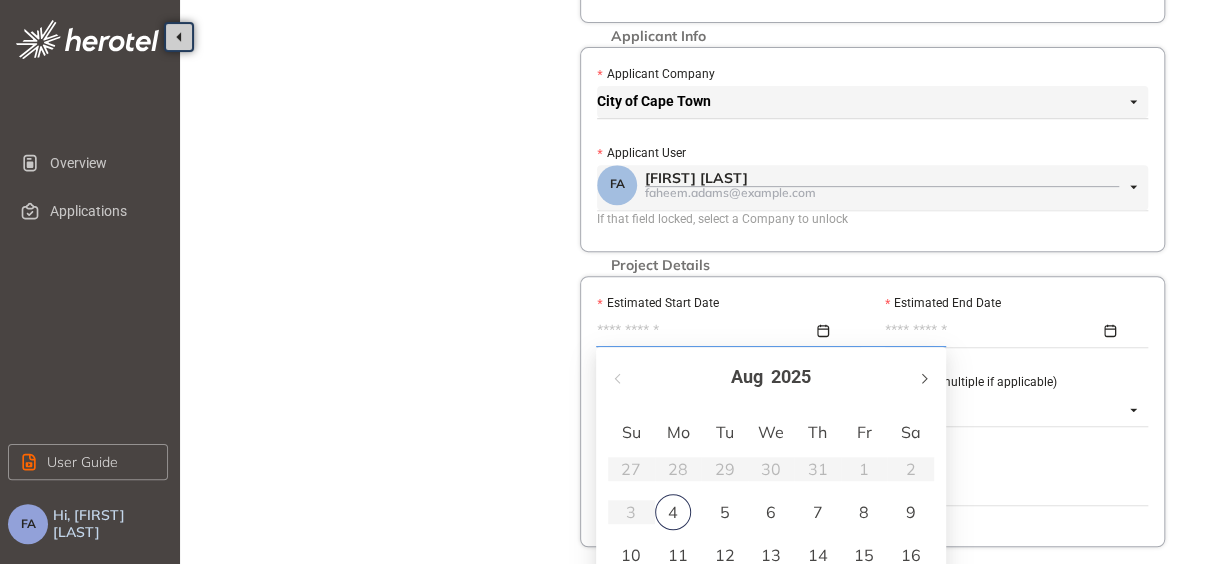 click at bounding box center [923, 377] 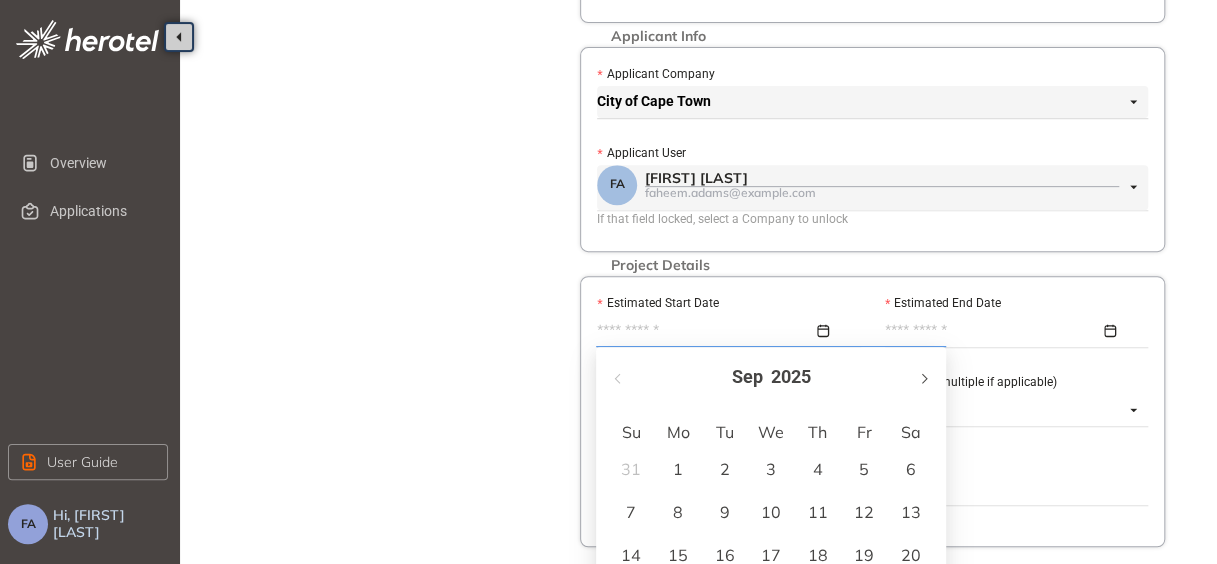 click at bounding box center (923, 377) 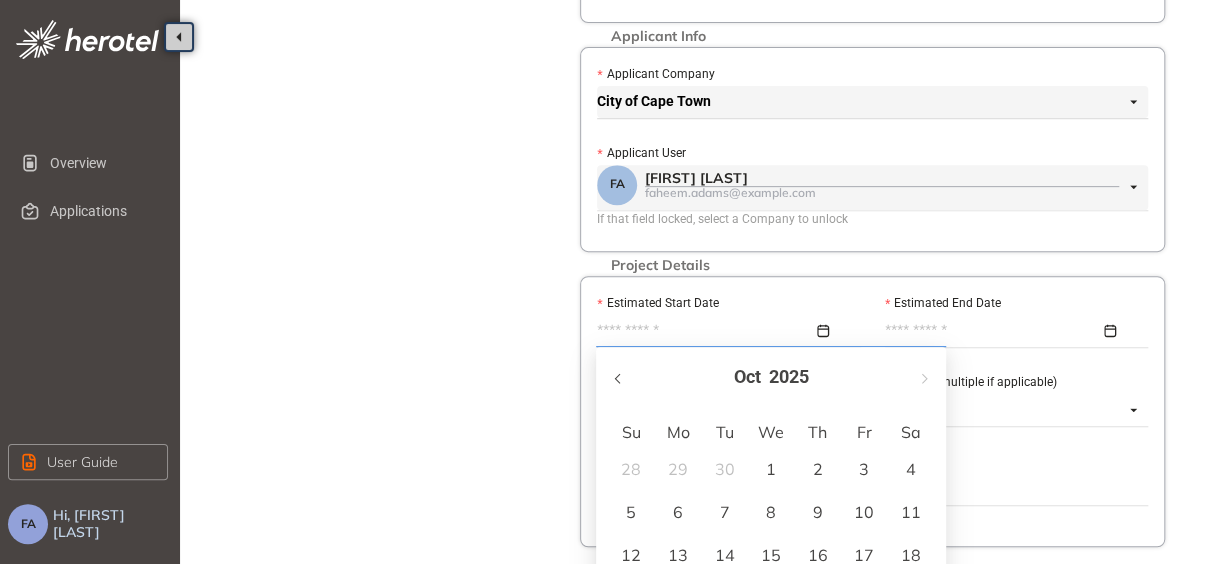 click at bounding box center (619, 379) 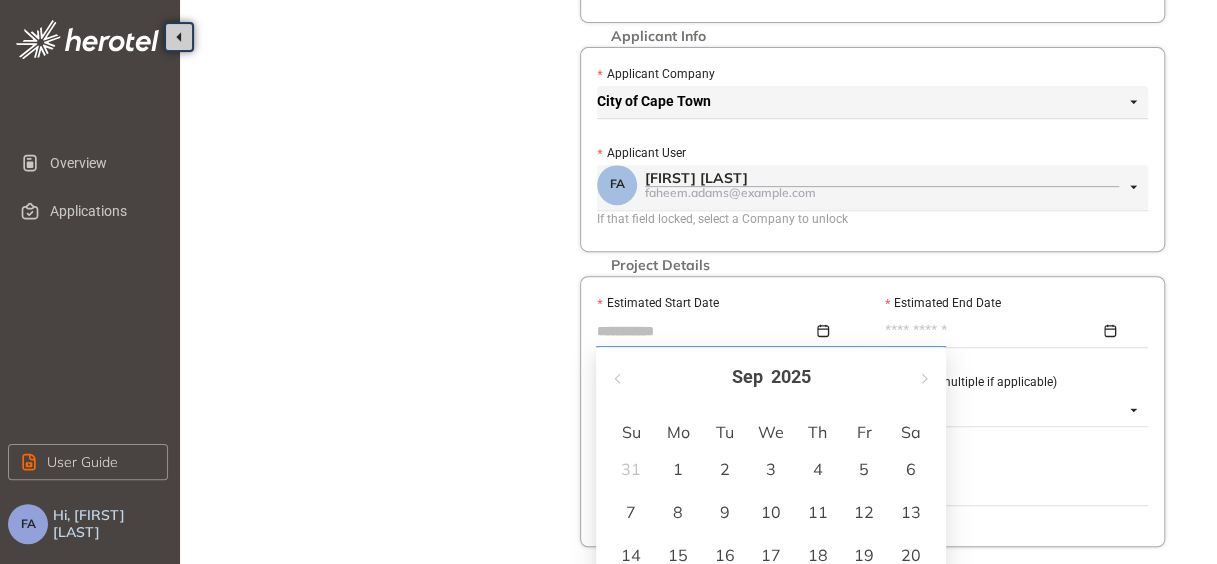 type on "**********" 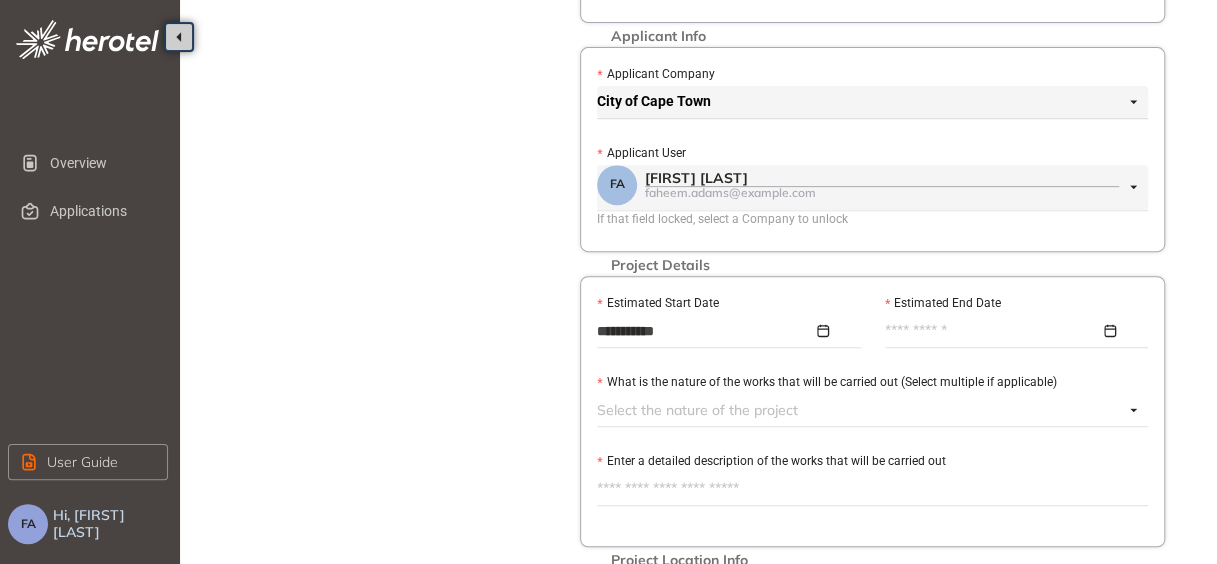 click at bounding box center (1011, 331) 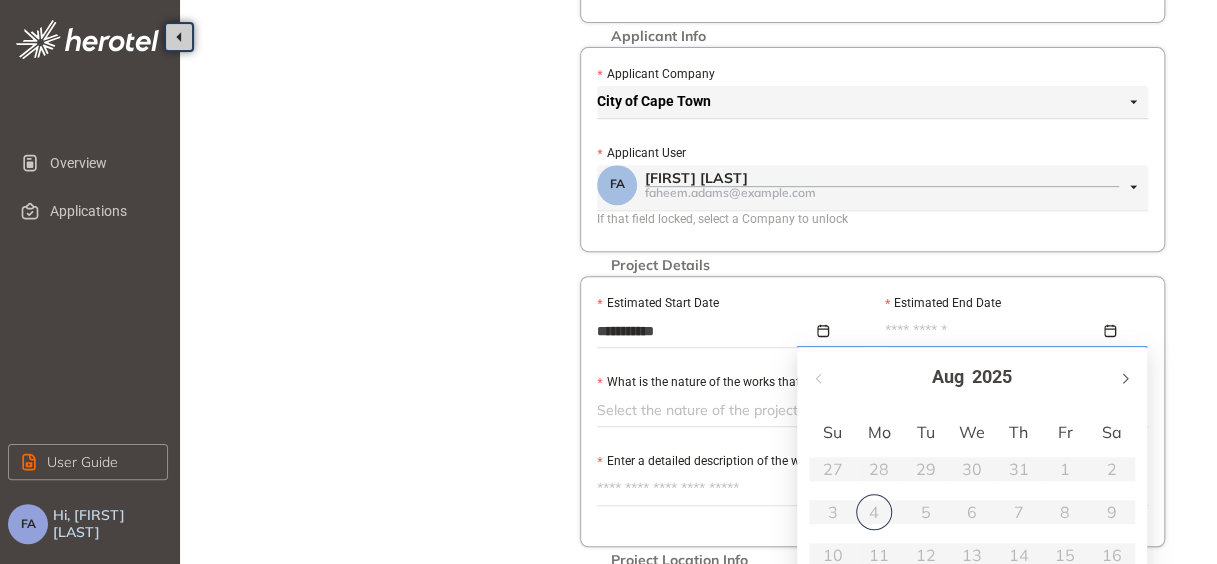 click at bounding box center (1124, 377) 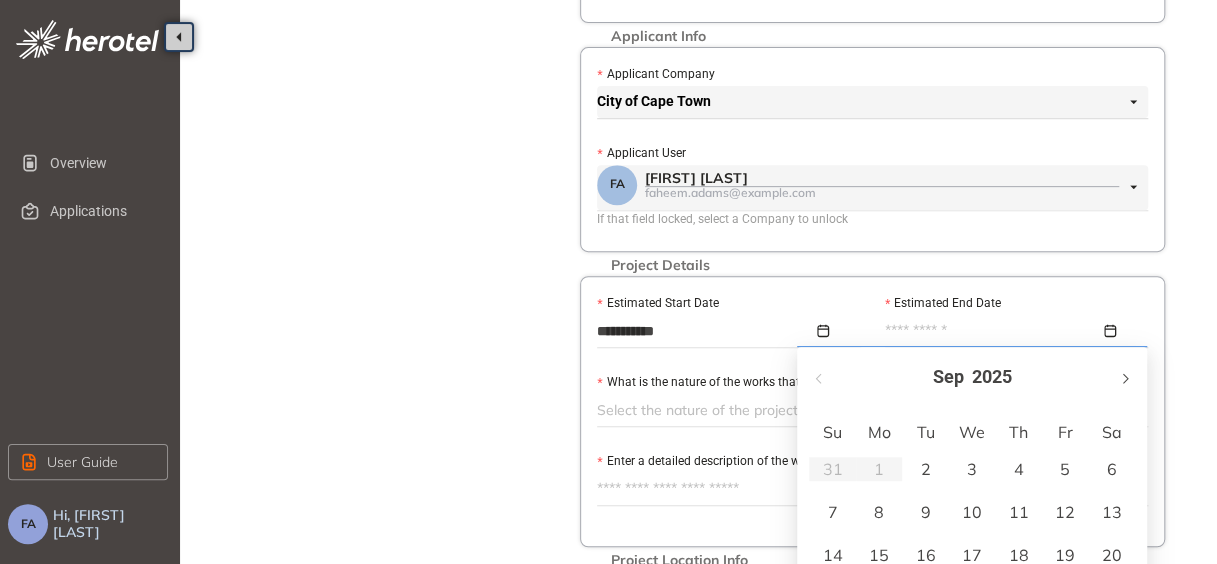 click at bounding box center (1124, 379) 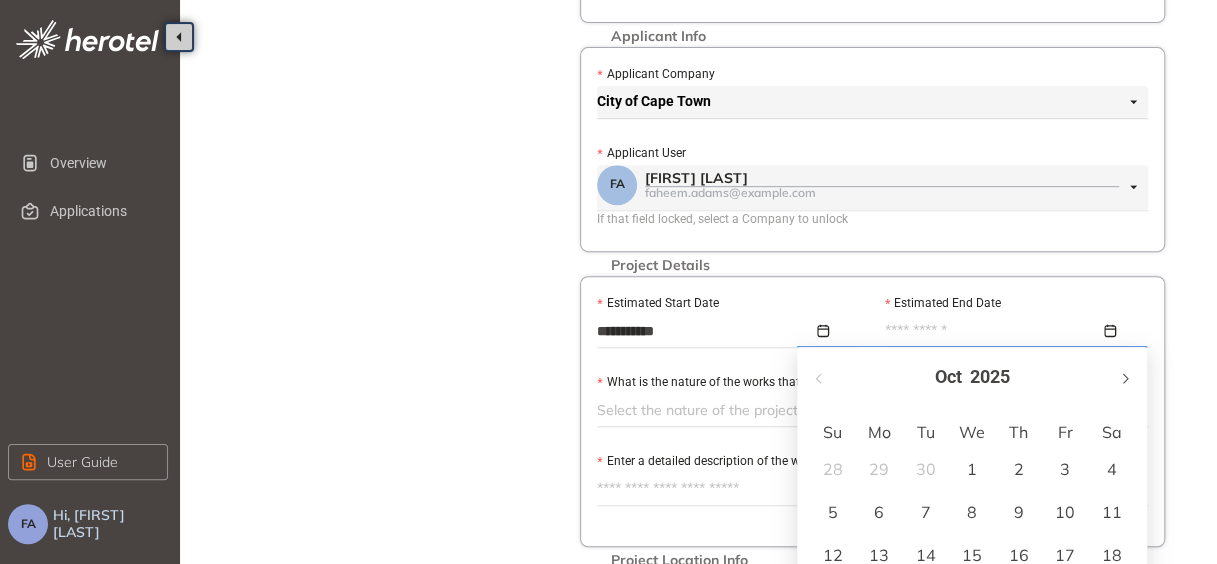 click at bounding box center [1124, 379] 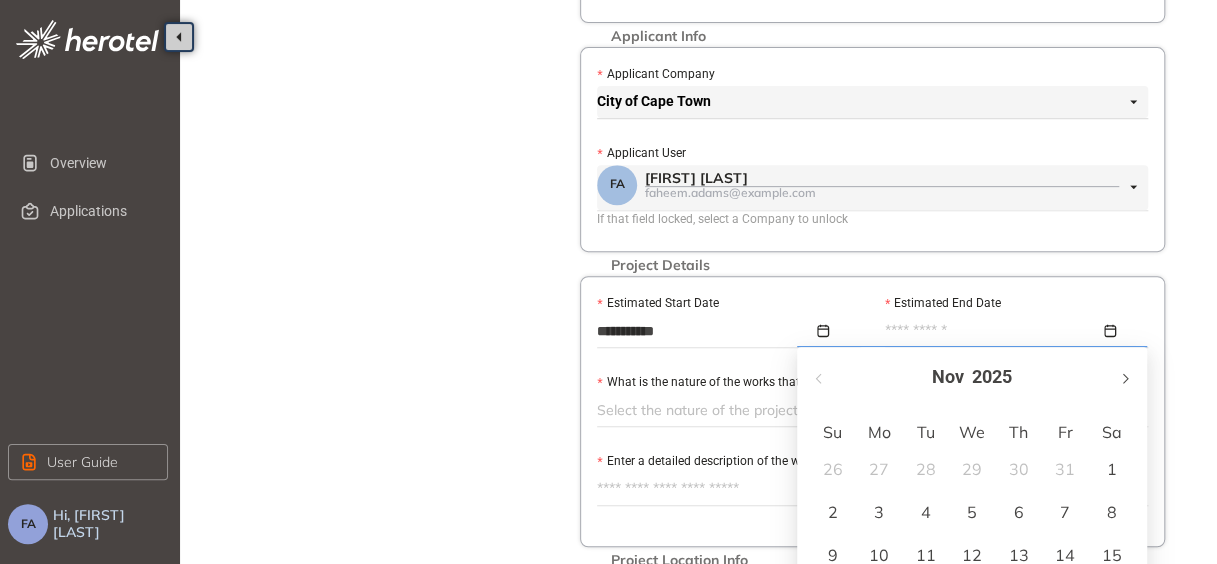 click at bounding box center (1124, 379) 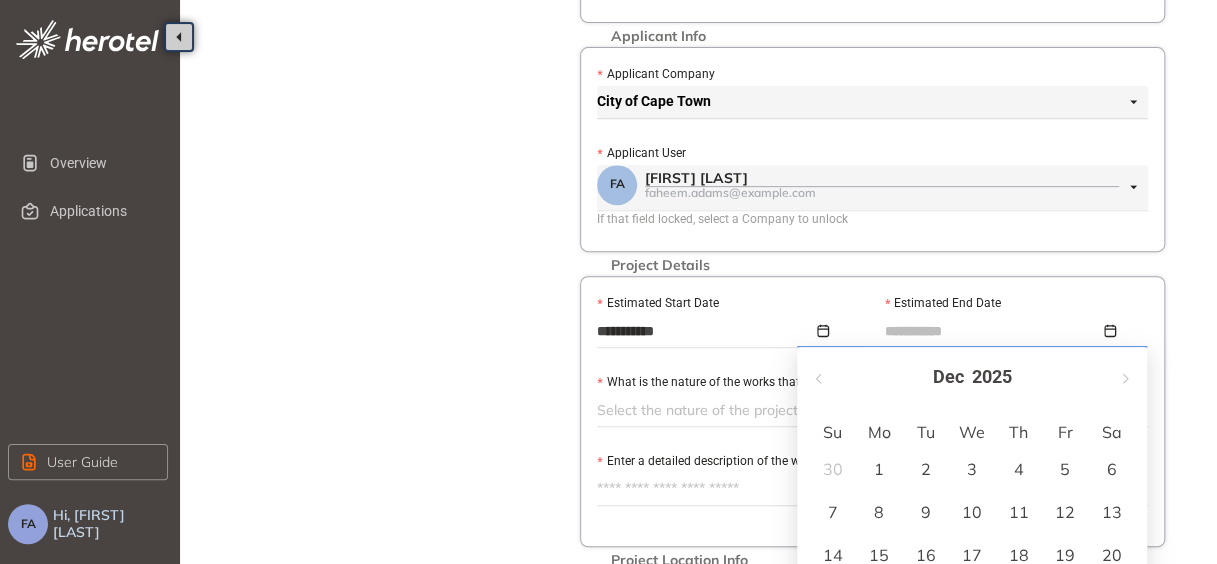 click on "4" at bounding box center [1019, 469] 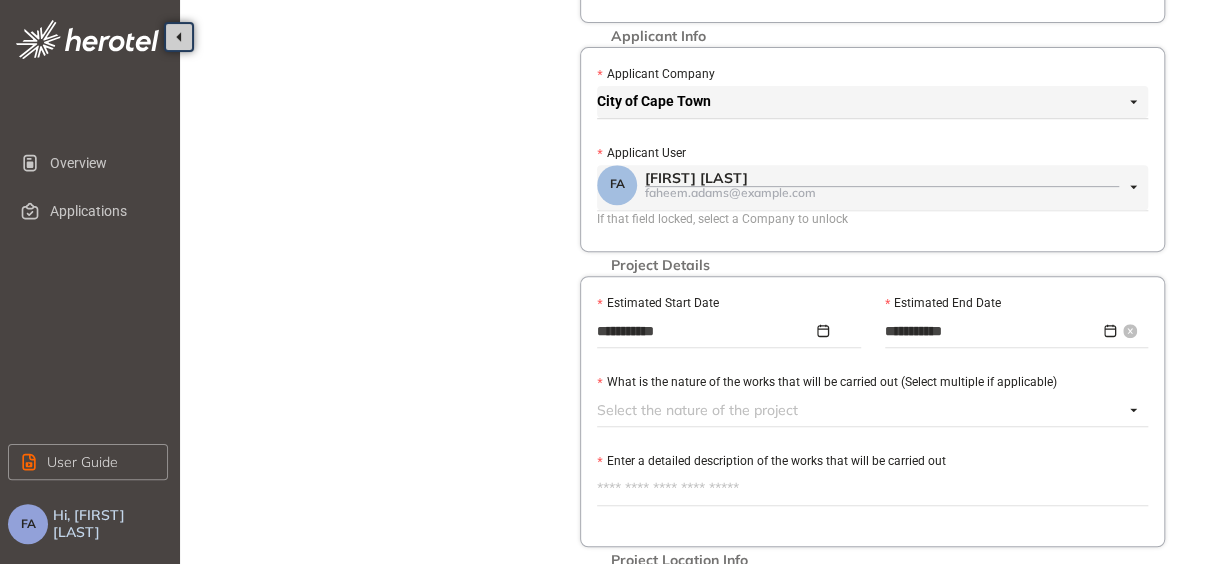 click on "**********" at bounding box center [1011, 331] 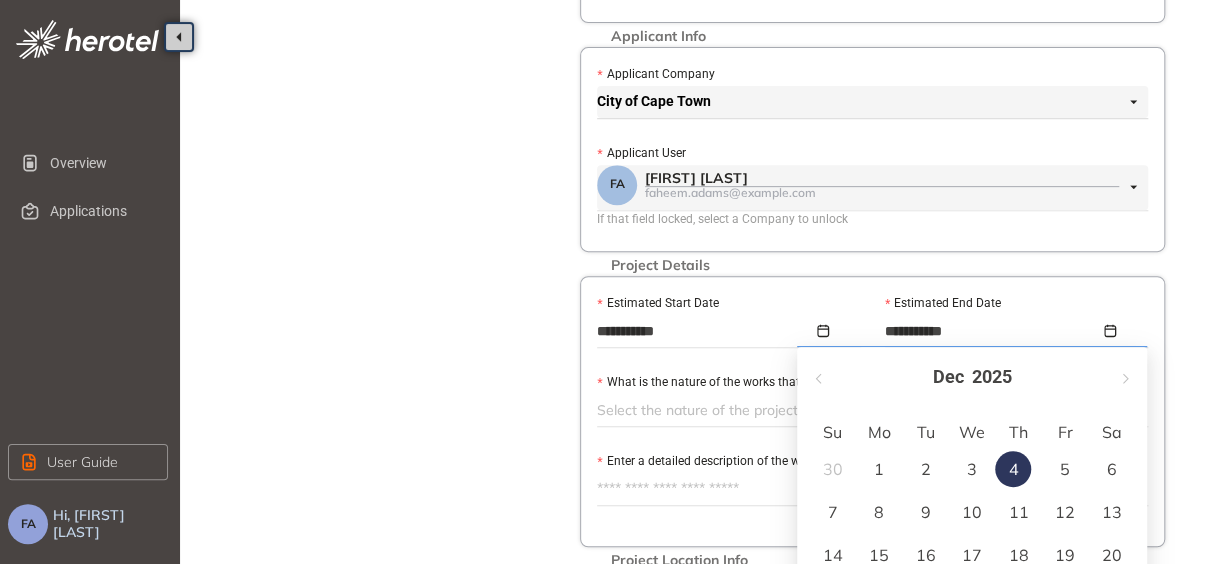 type on "**********" 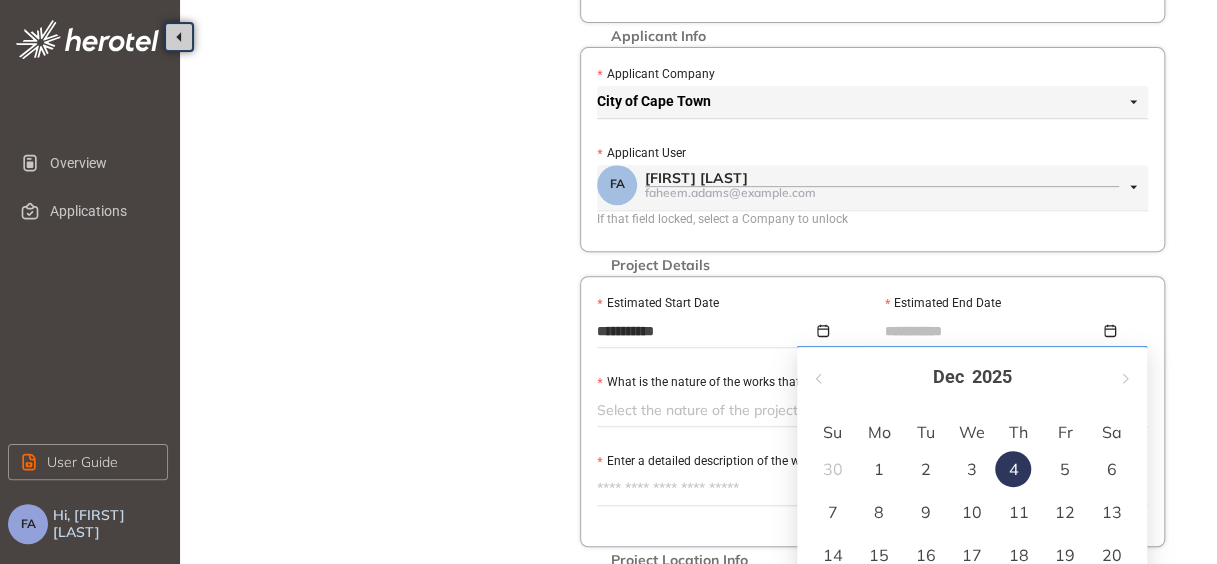 click on "12" at bounding box center (1065, 512) 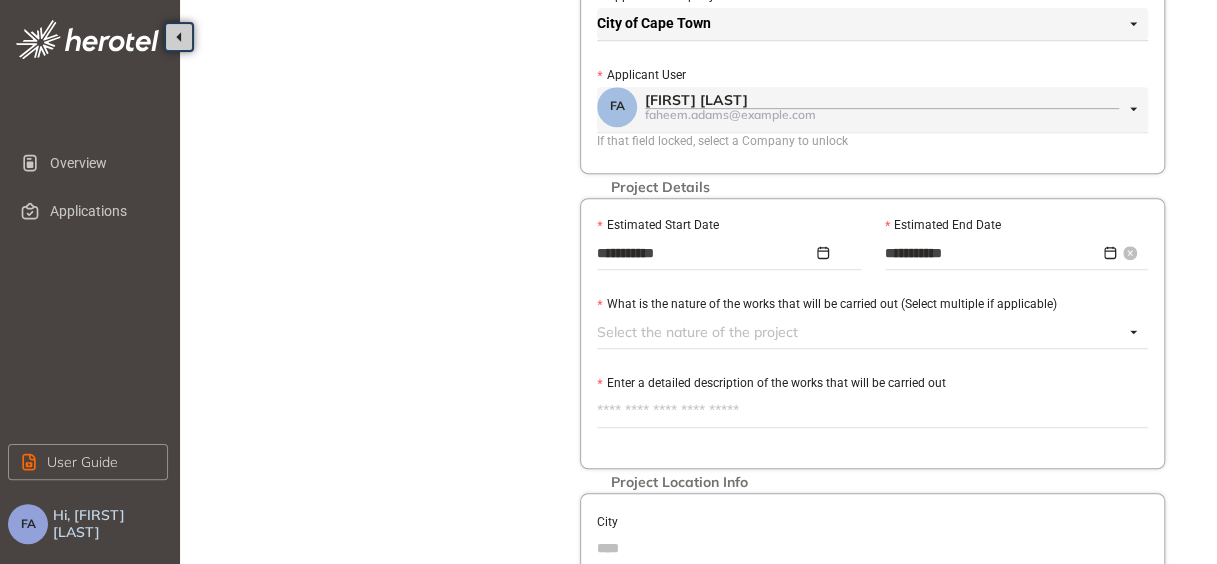 scroll, scrollTop: 423, scrollLeft: 0, axis: vertical 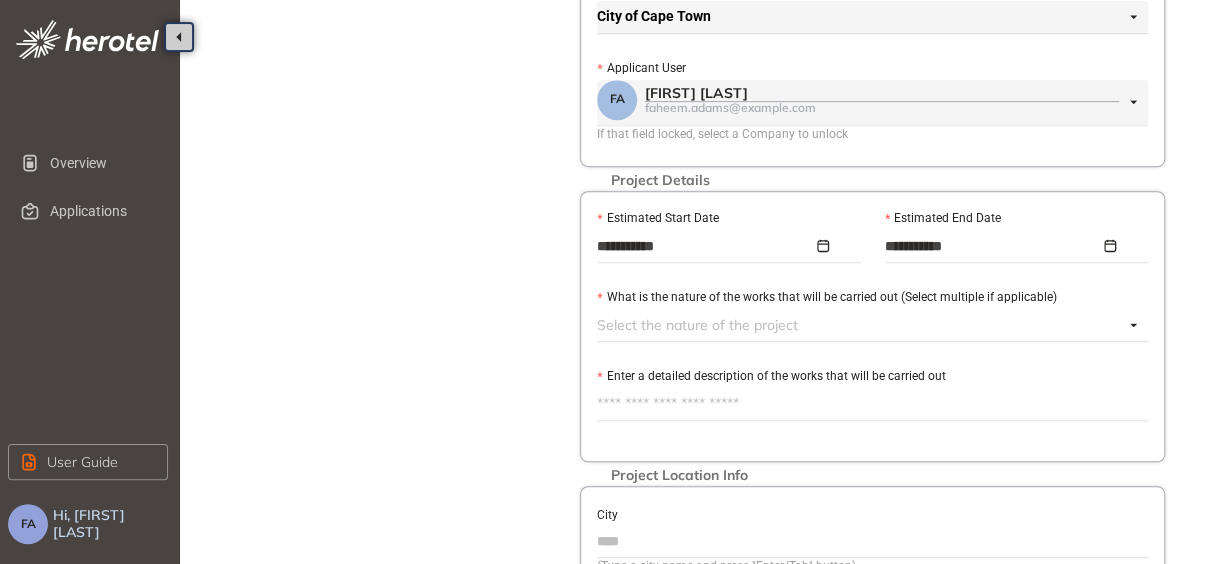 click on "Select the nature of the project" at bounding box center [872, 325] 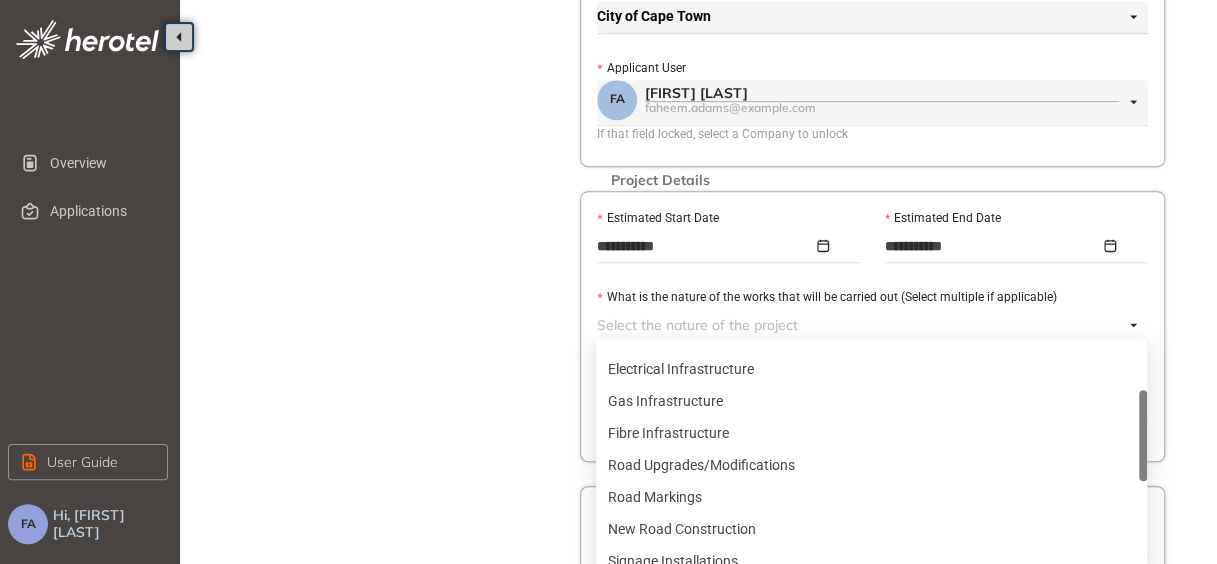 scroll, scrollTop: 300, scrollLeft: 0, axis: vertical 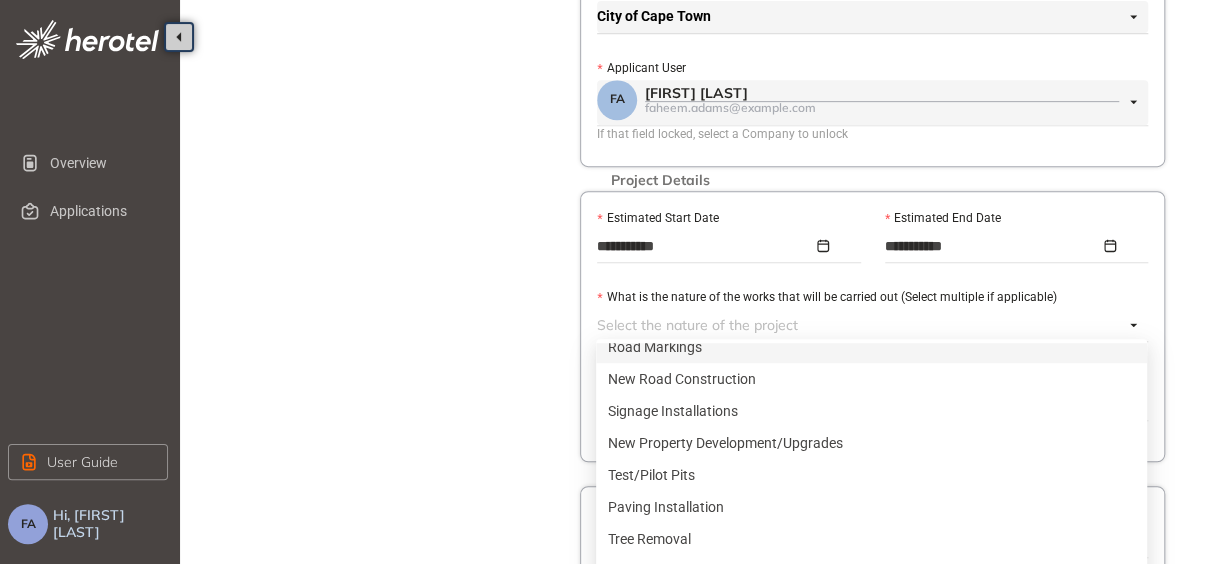 click on "Road Markings" at bounding box center [871, 347] 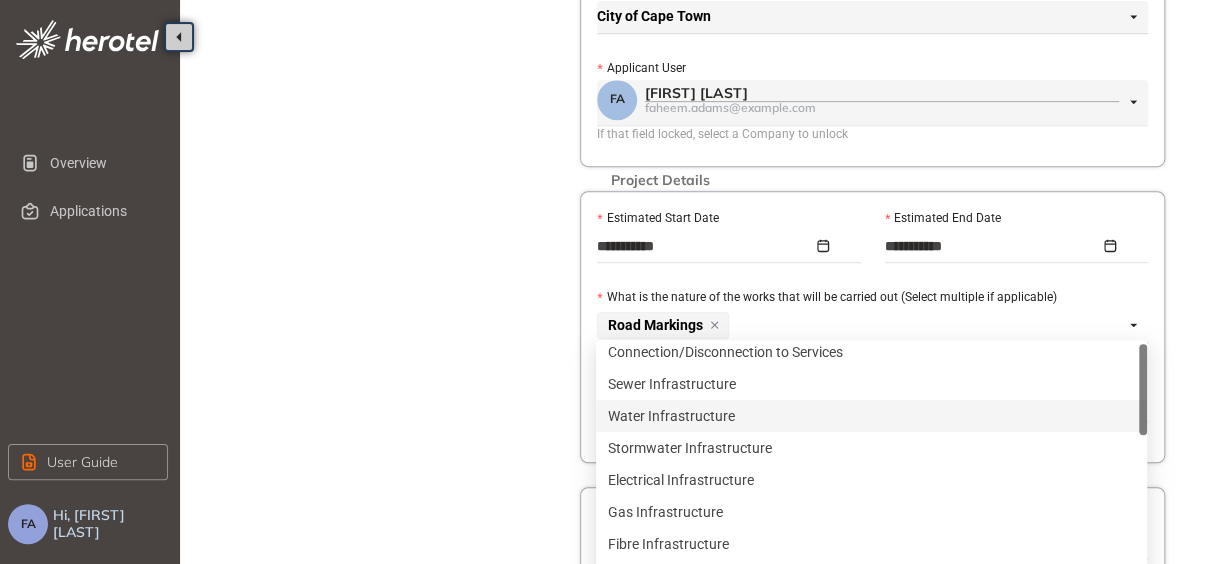 scroll, scrollTop: 0, scrollLeft: 0, axis: both 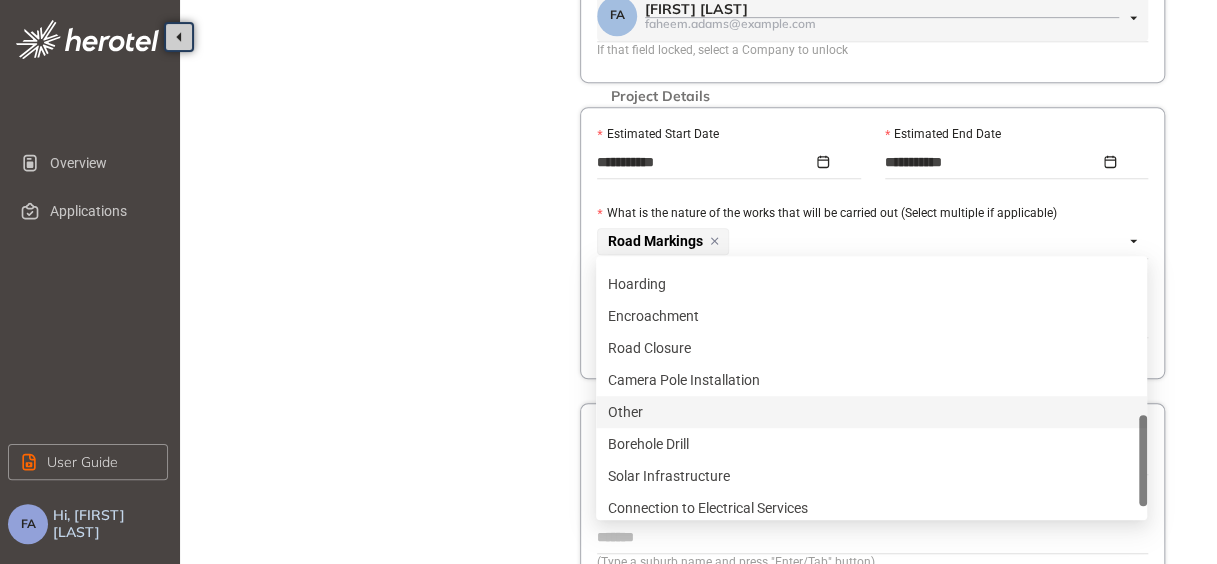 click on "Other" at bounding box center [871, 412] 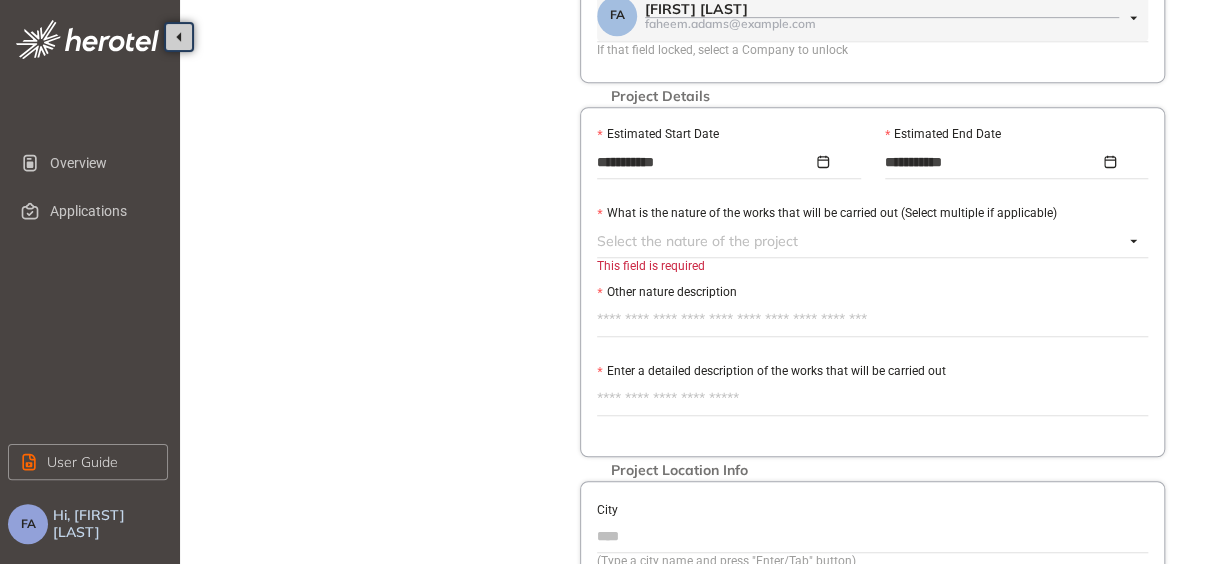 click at bounding box center (860, 241) 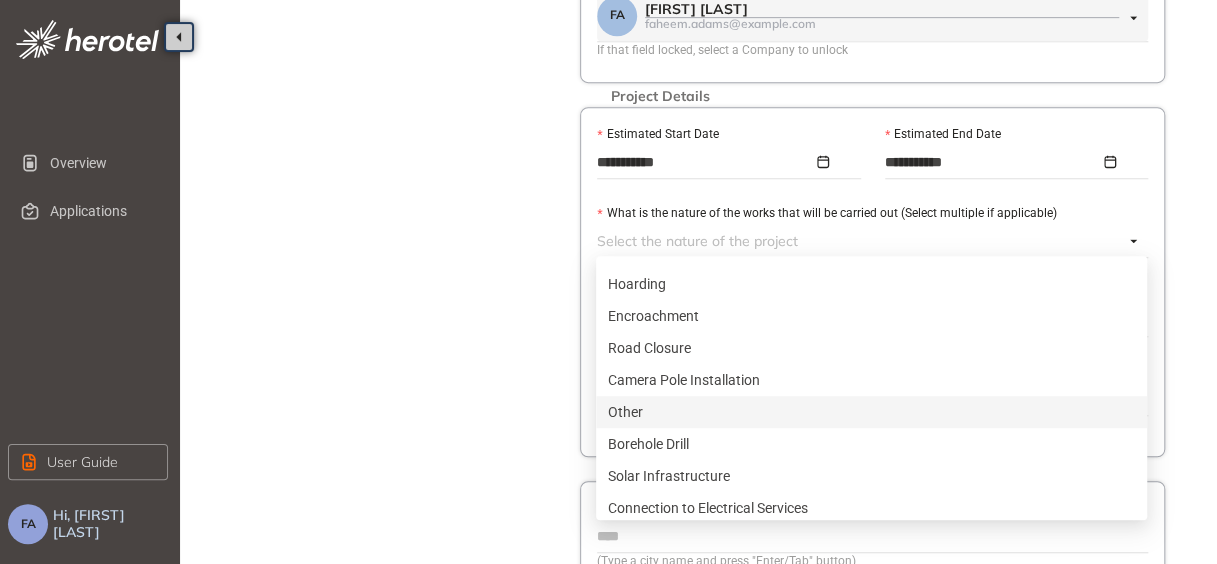 scroll, scrollTop: 300, scrollLeft: 0, axis: vertical 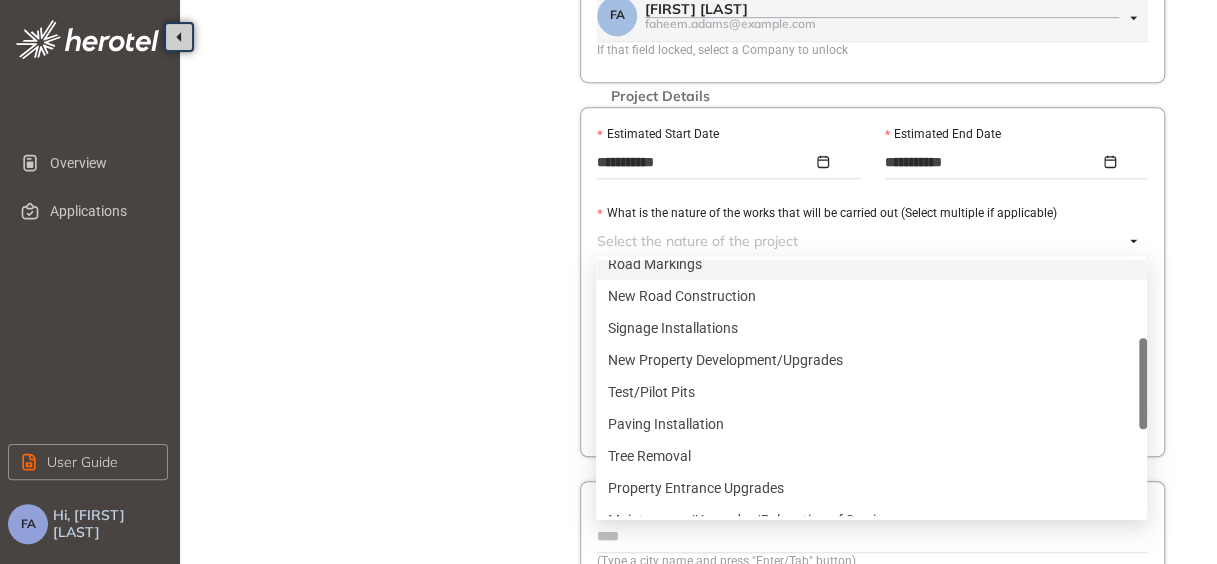 click on "Road Markings" at bounding box center (871, 264) 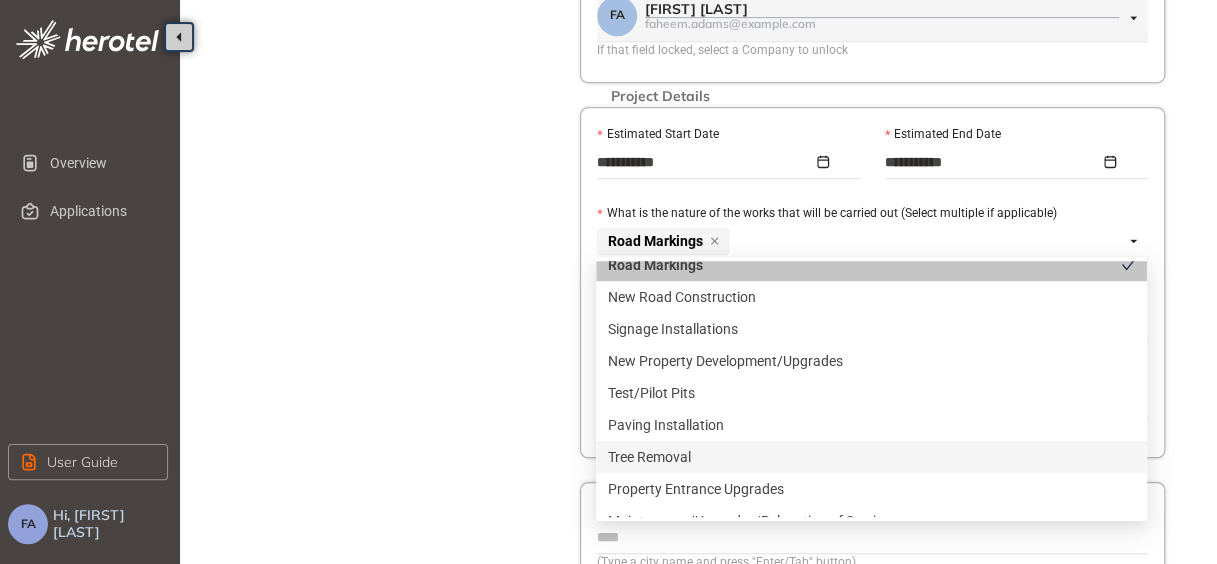 scroll, scrollTop: 600, scrollLeft: 0, axis: vertical 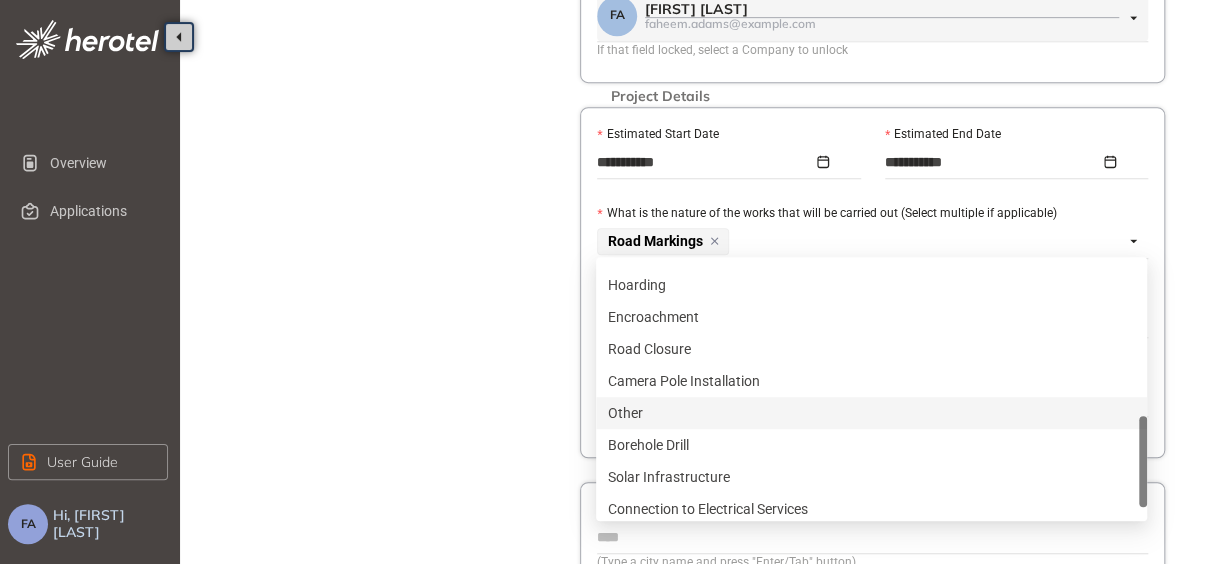 click on "Other" at bounding box center [871, 413] 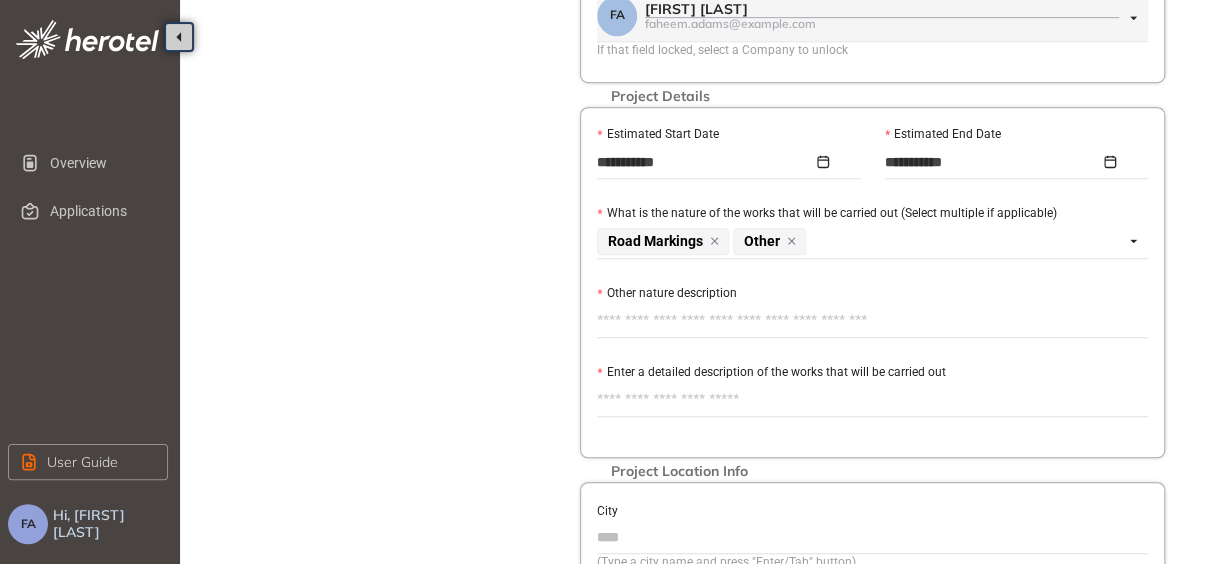 click on "Project Details Location Confirmation Upload documents" at bounding box center (390, 228) 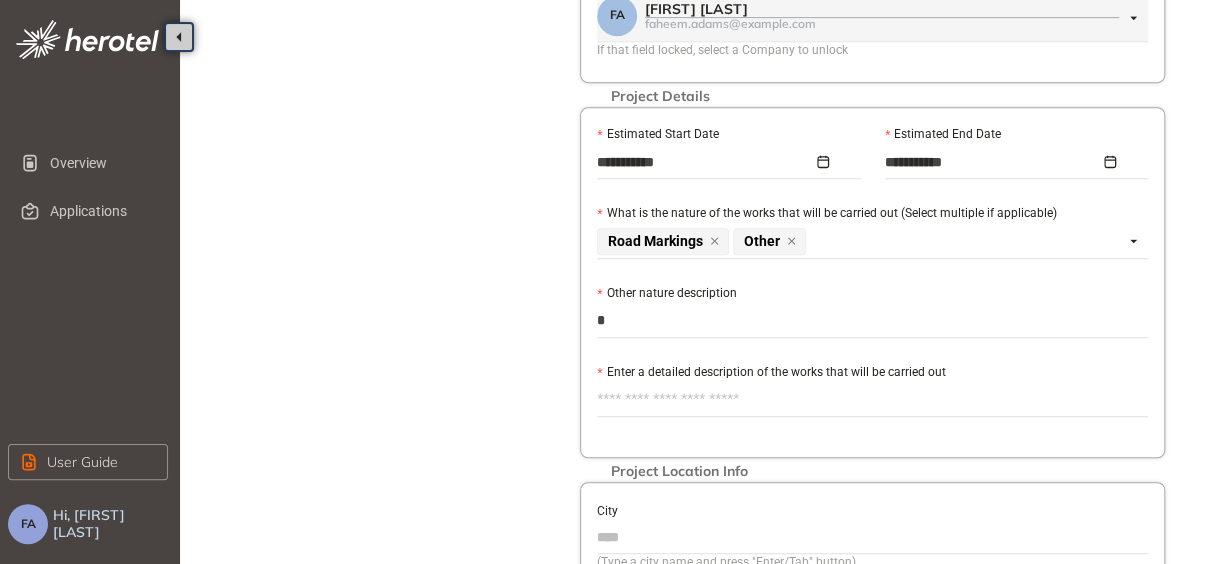 type on "**" 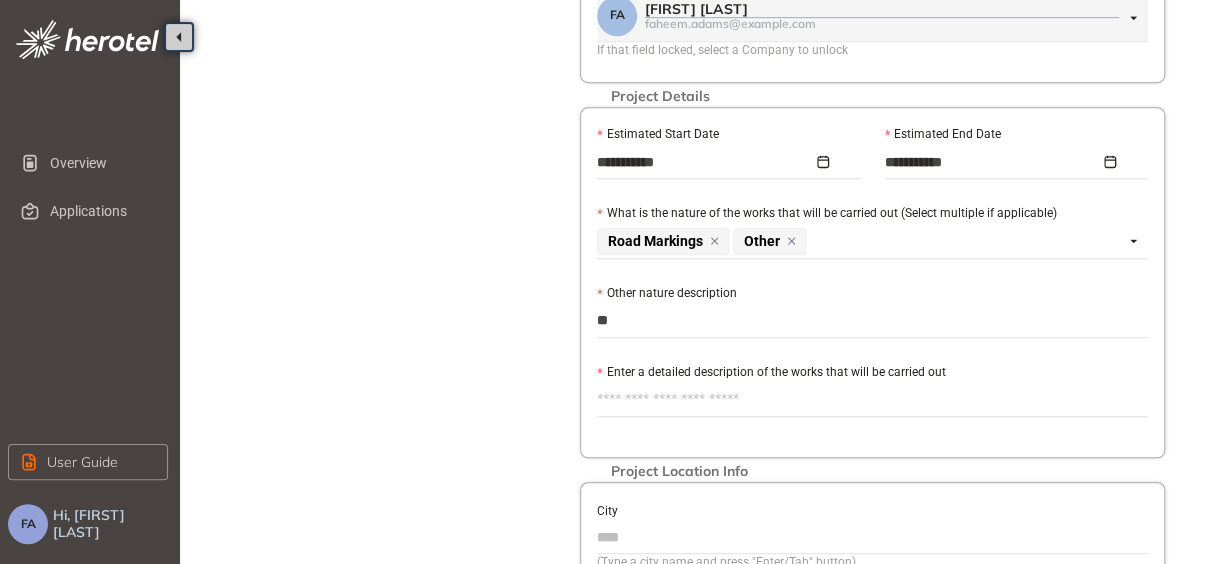 type on "***" 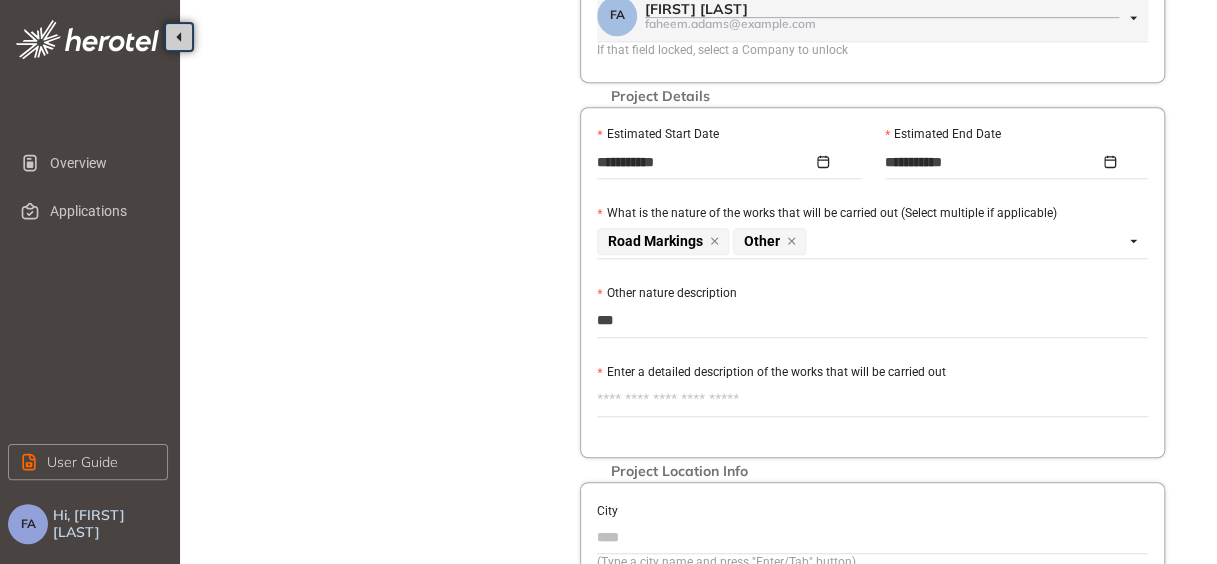 type on "****" 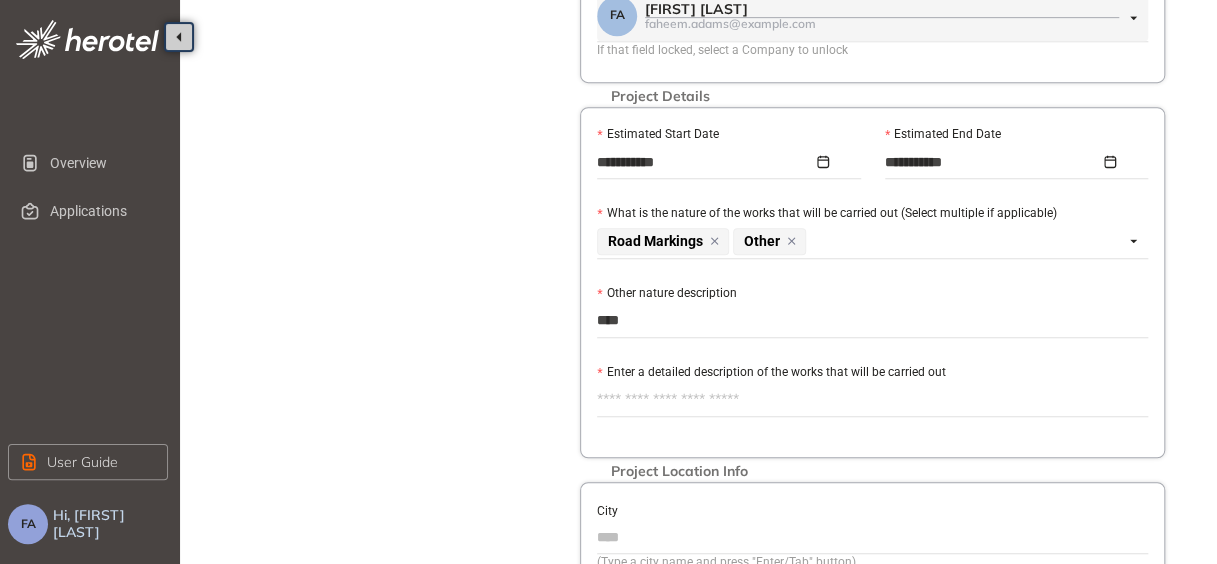 type on "****" 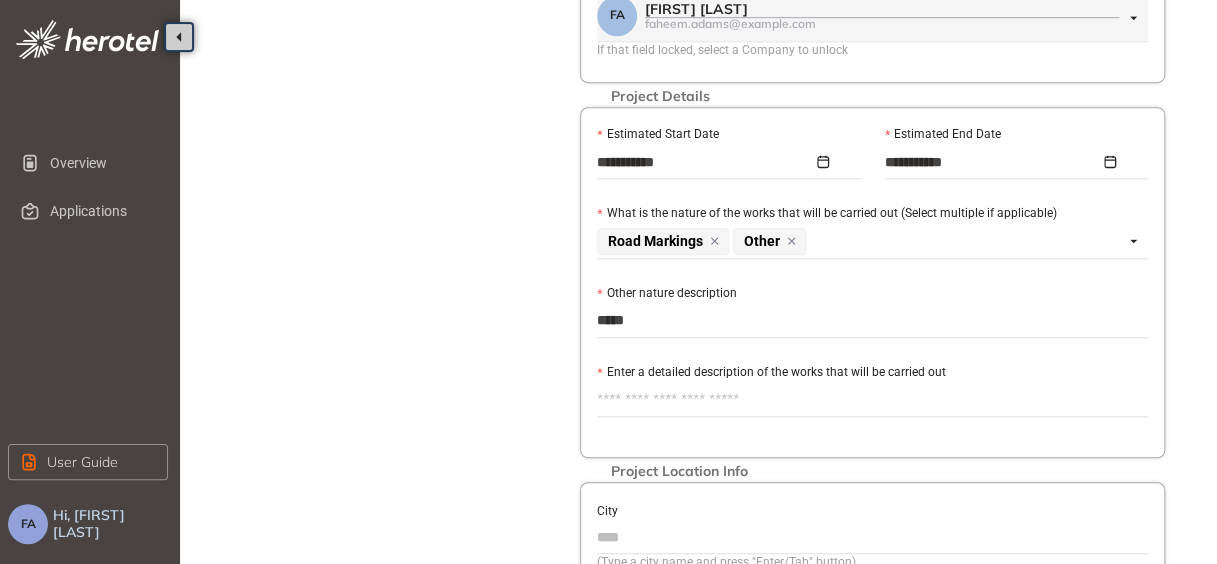 type on "******" 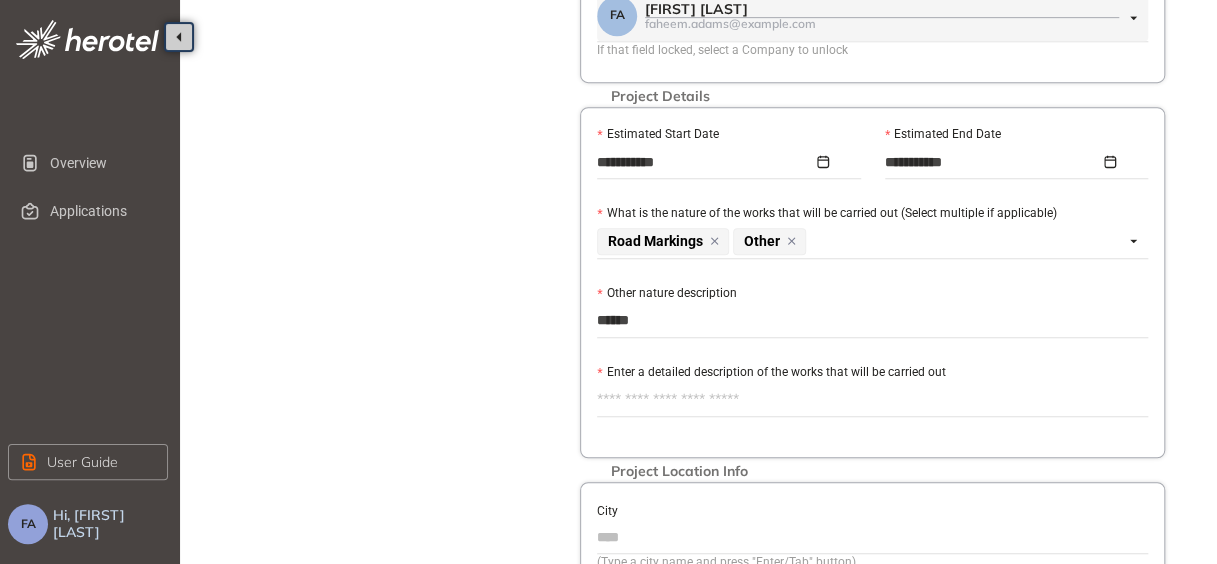 type on "*******" 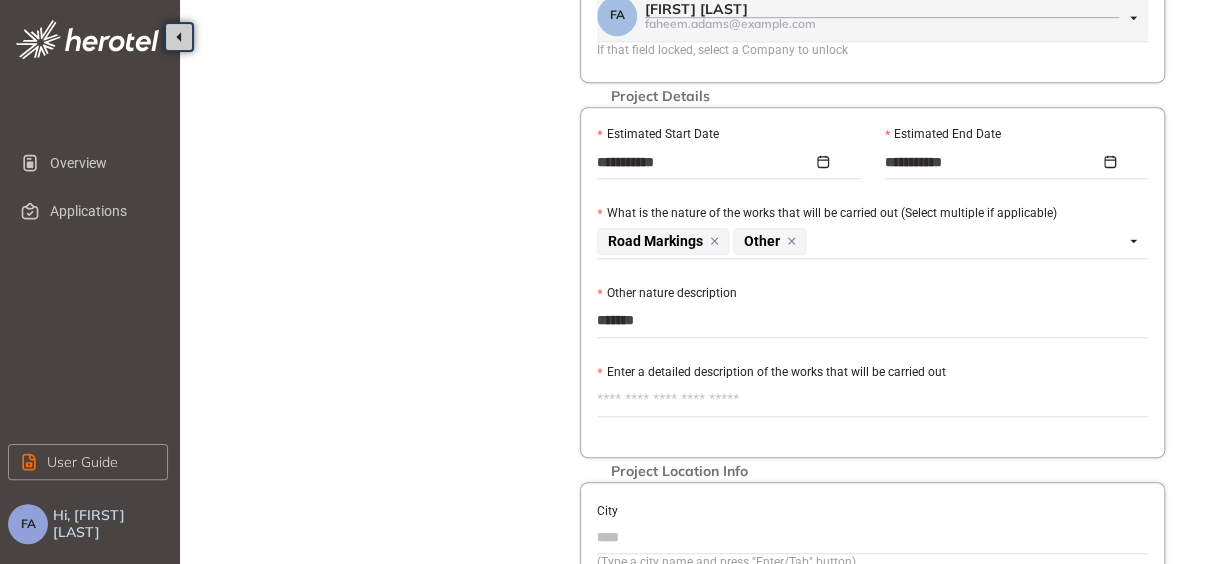 type on "********" 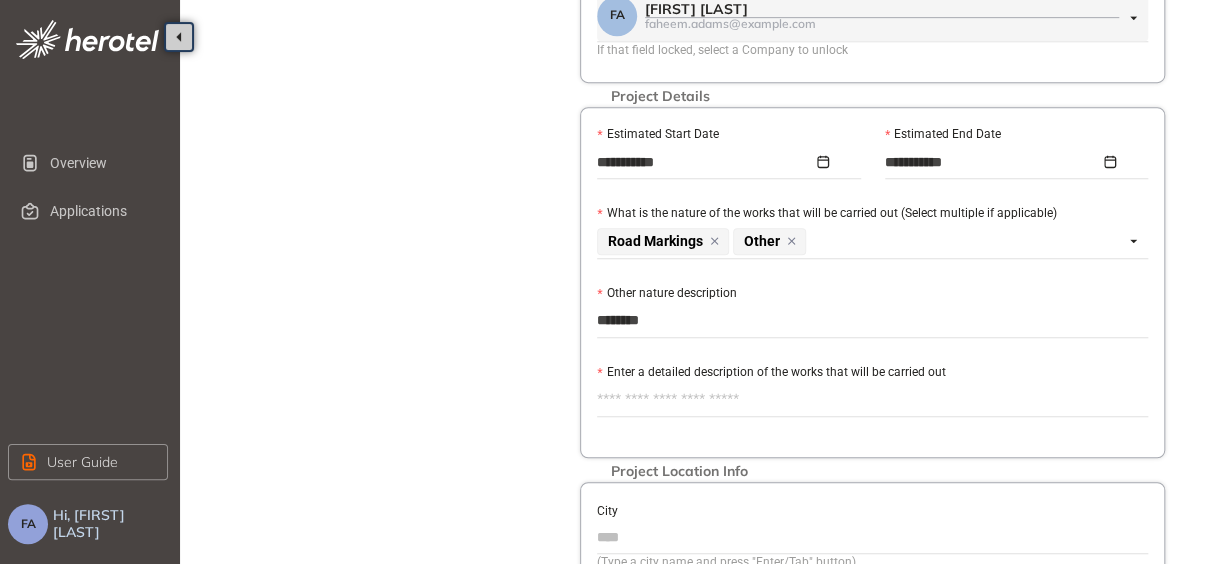 type on "*********" 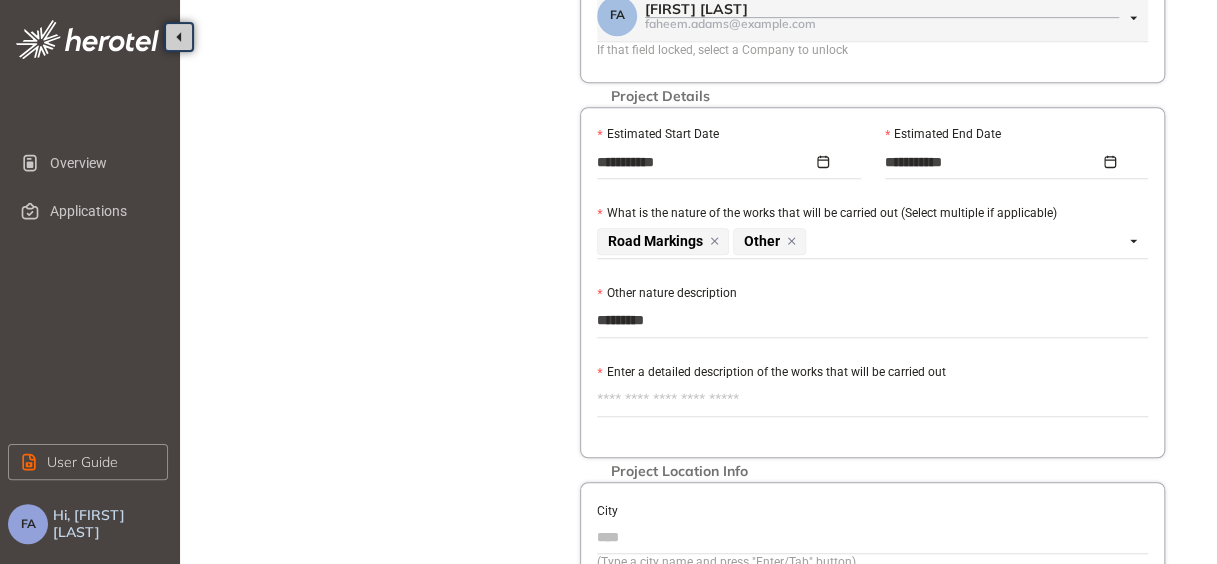 type on "**********" 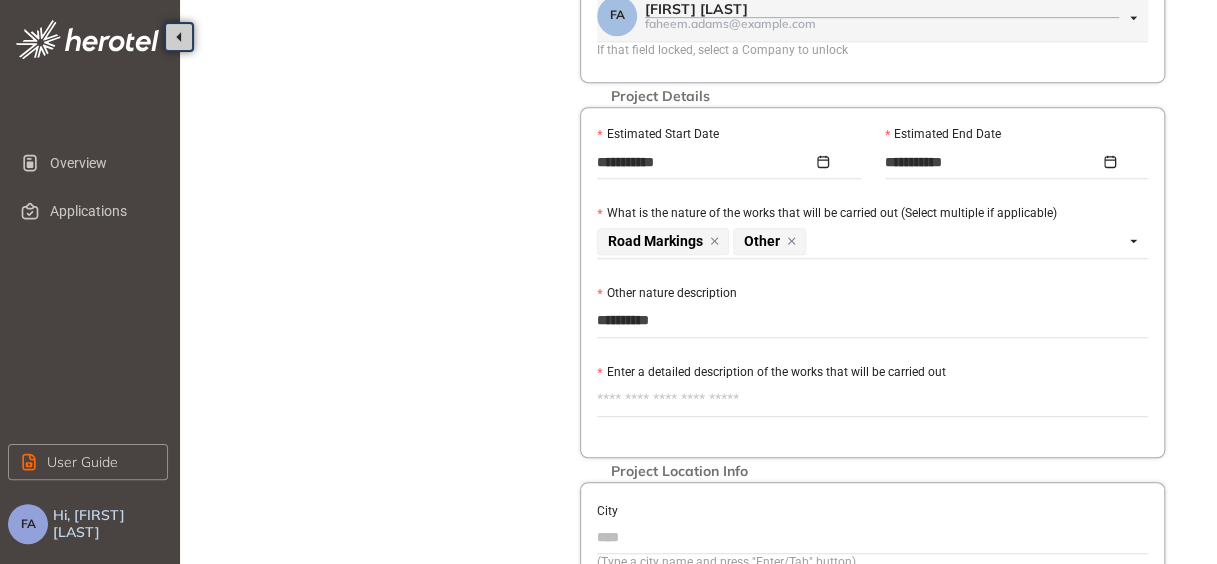 type on "**********" 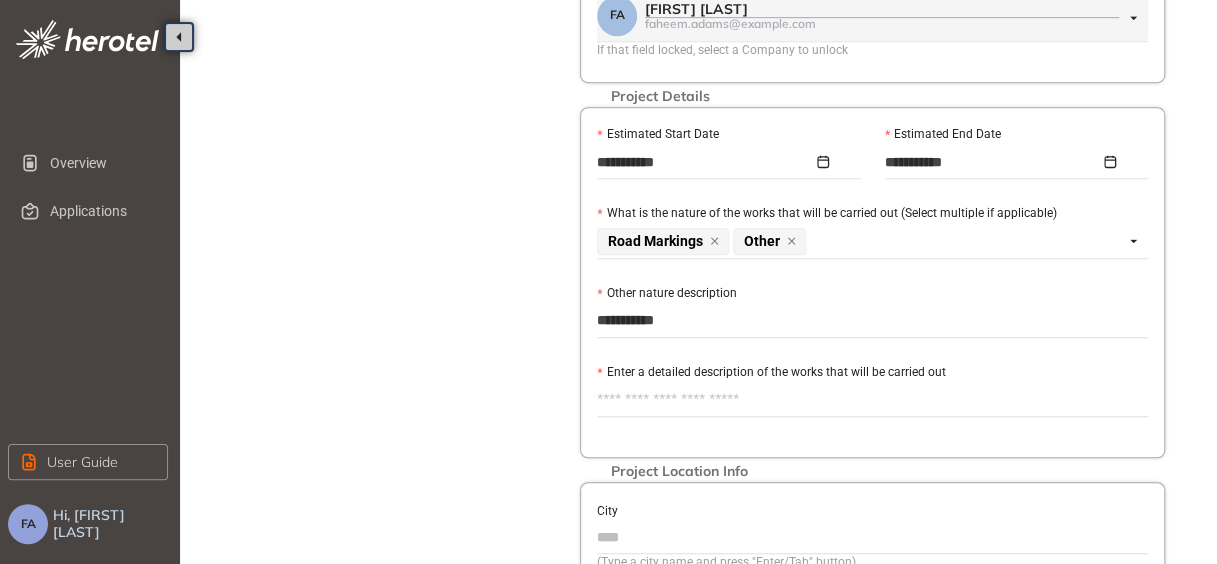 type on "**********" 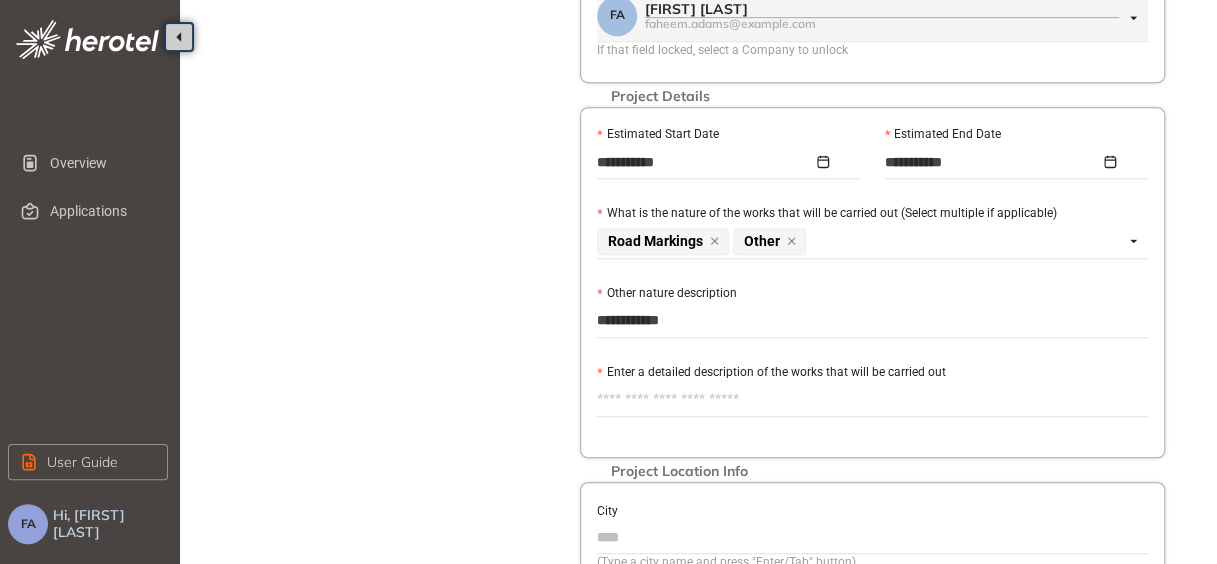 type on "**********" 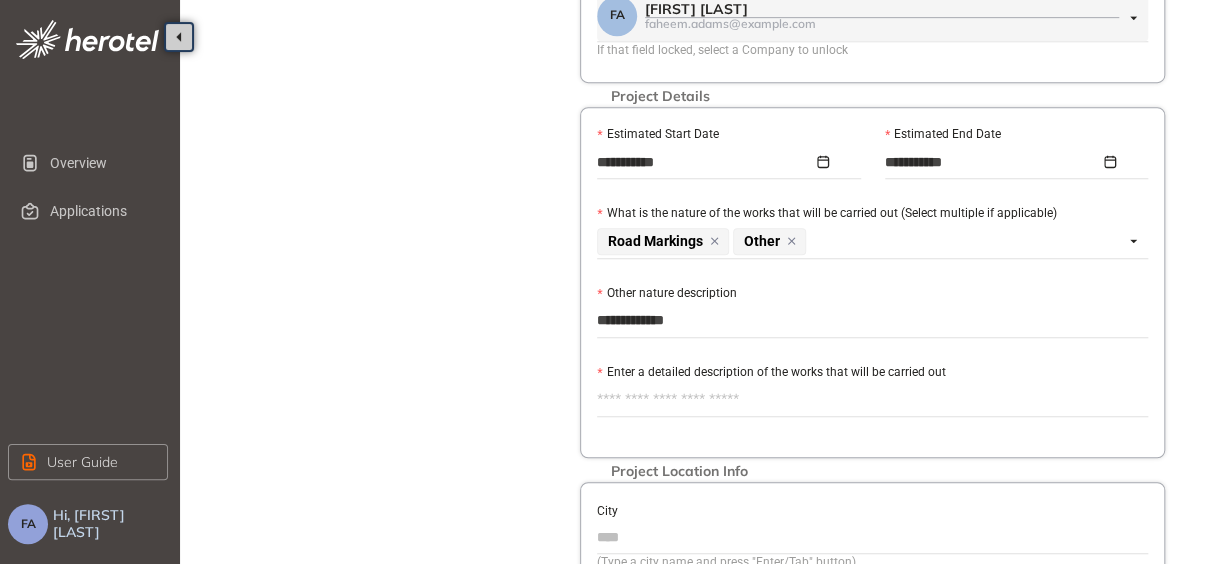 type on "**********" 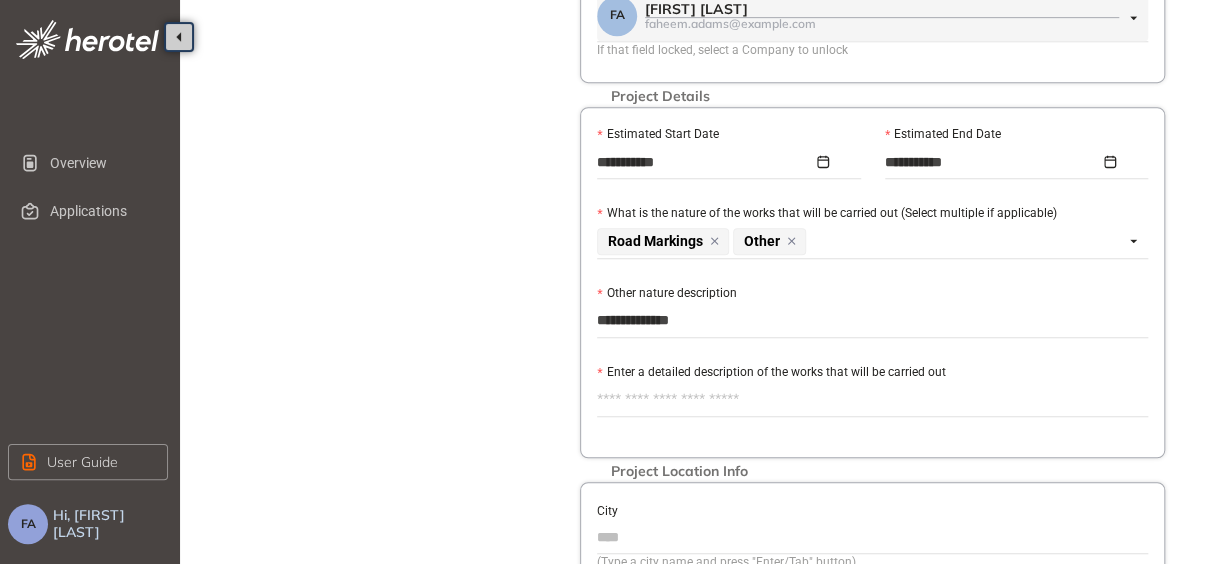 type on "**********" 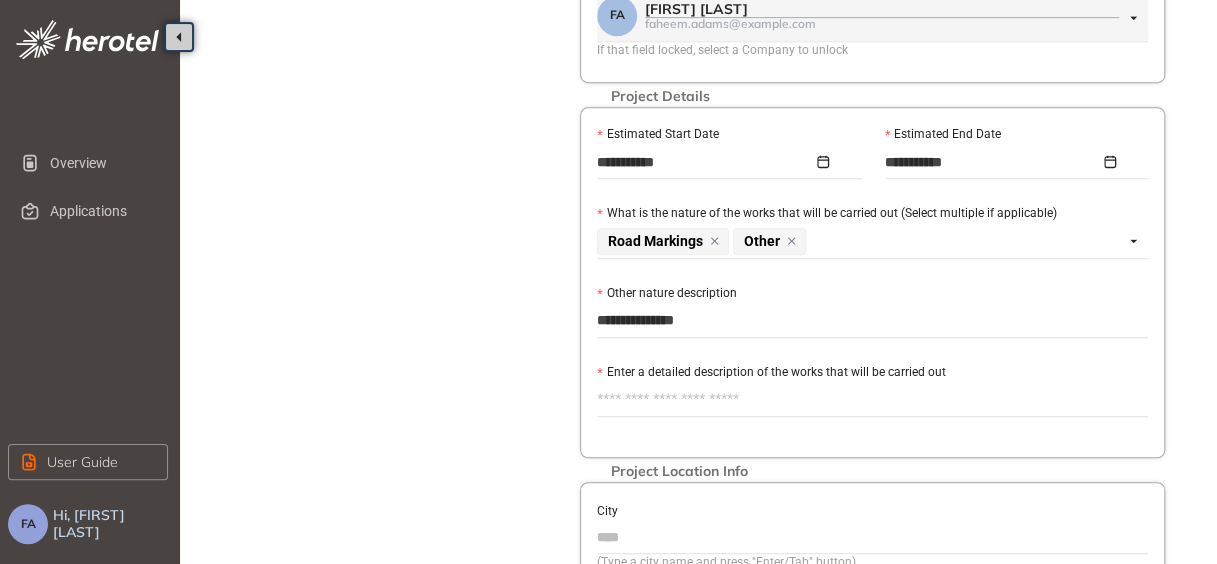 type on "**********" 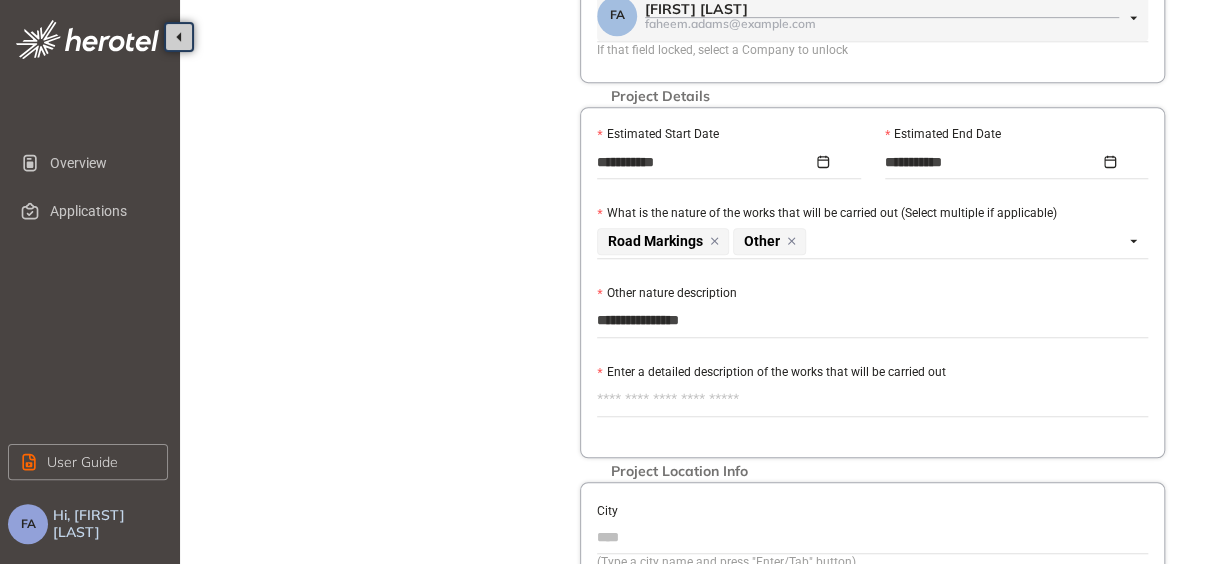 type on "**********" 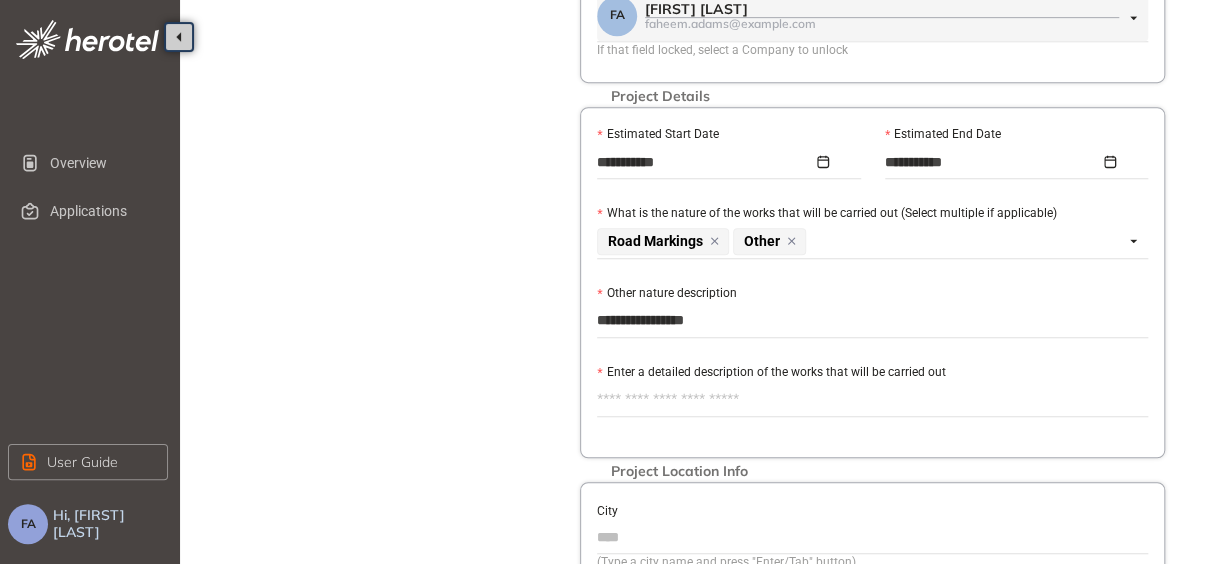 type on "**********" 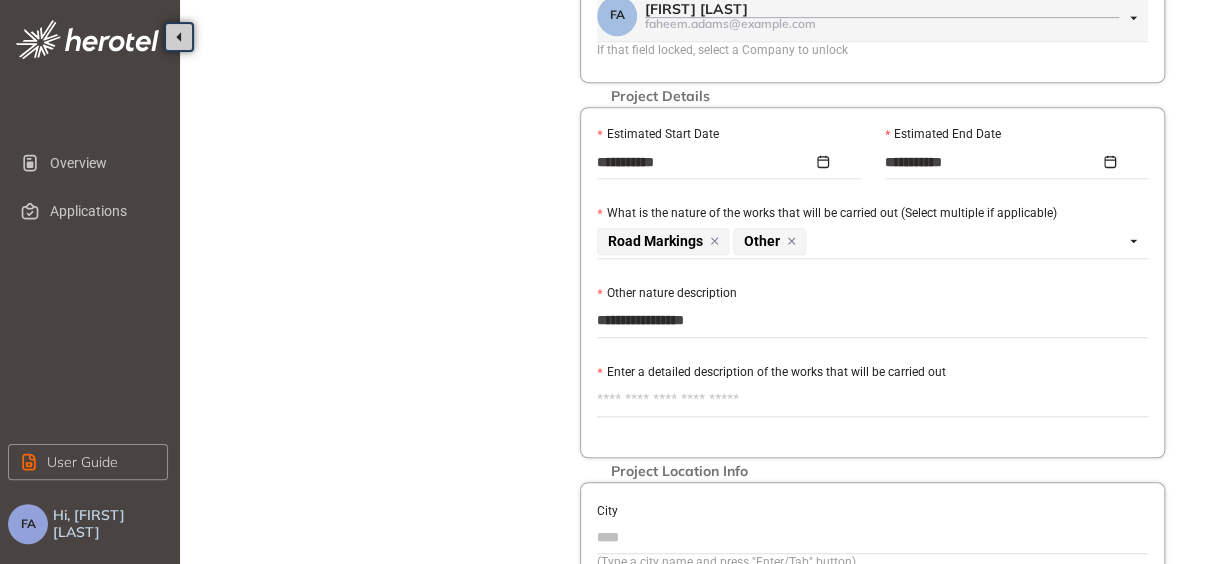 click on "Enter a detailed description of the works that will be carried out" at bounding box center [872, 400] 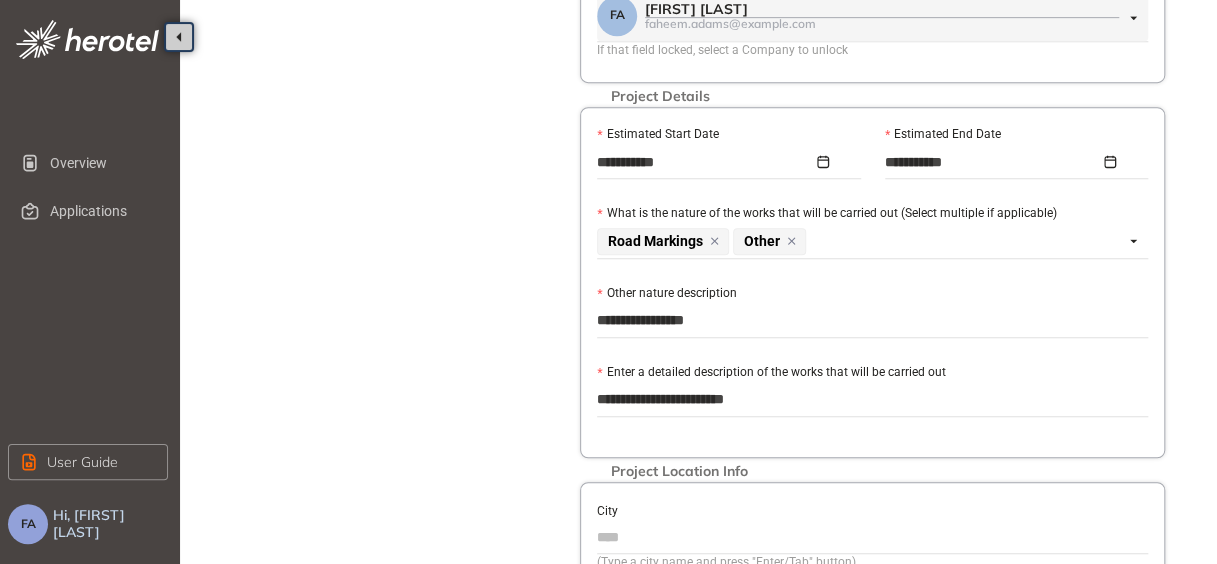 type on "**********" 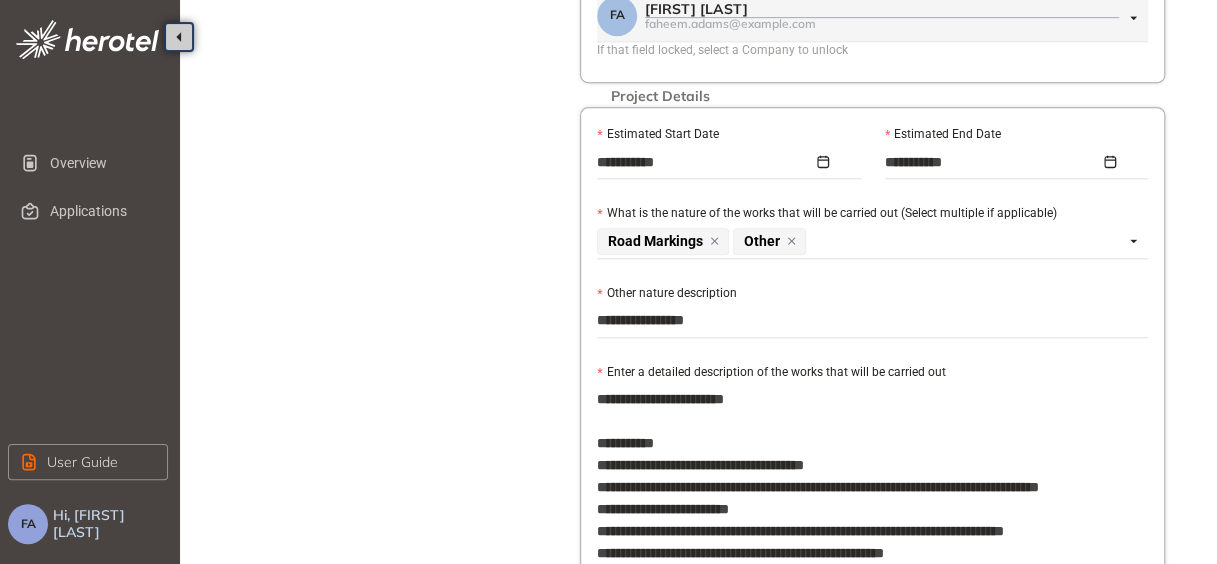 scroll, scrollTop: 1473, scrollLeft: 0, axis: vertical 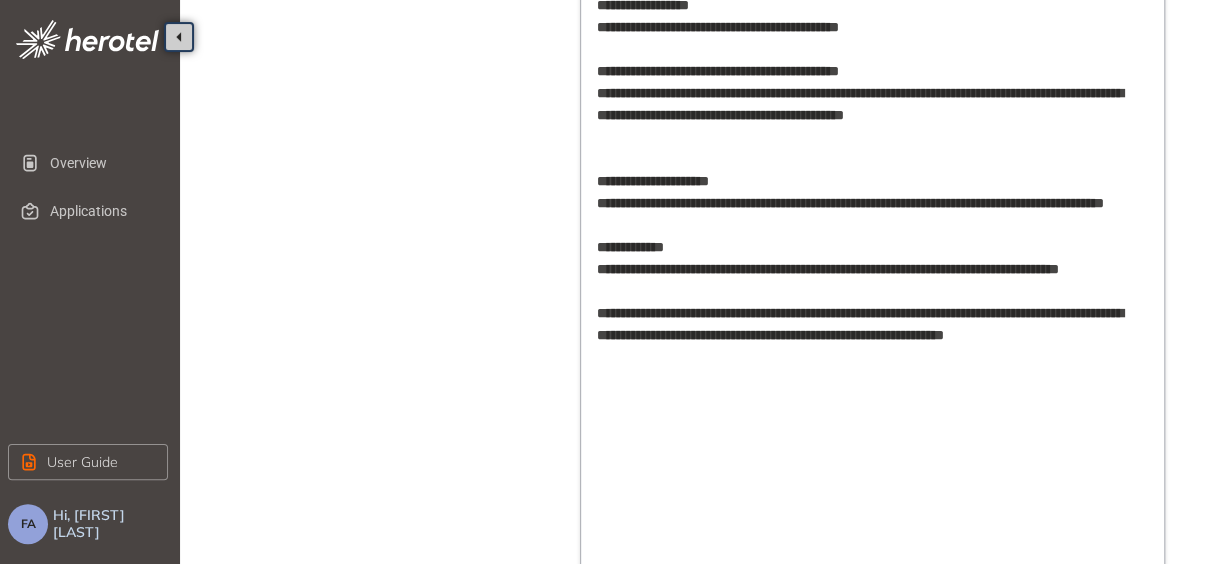 type on "**********" 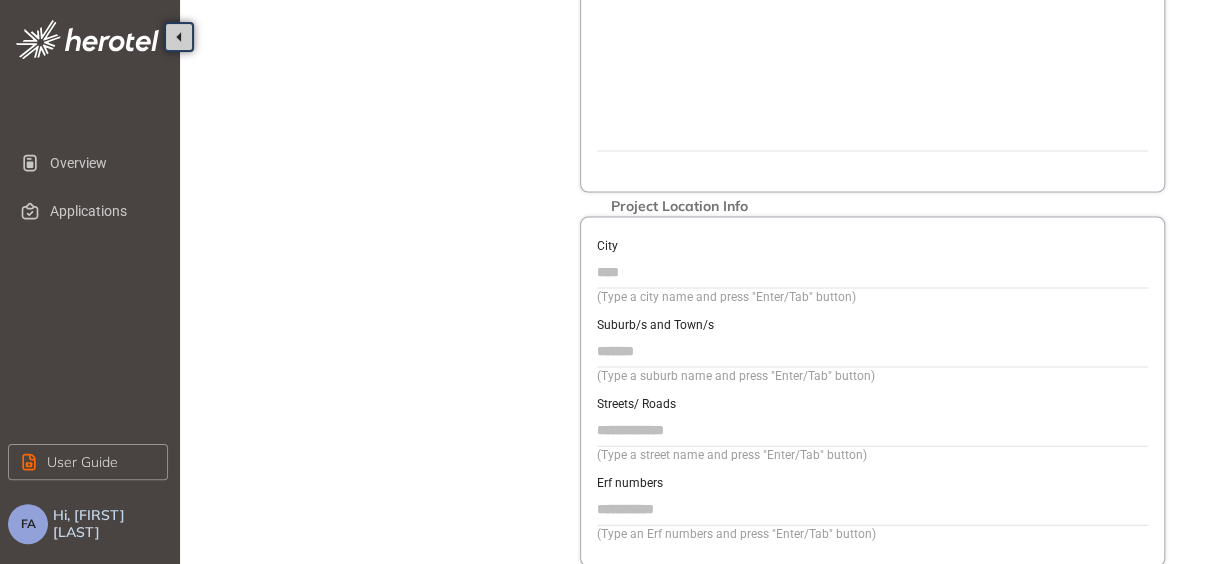 scroll, scrollTop: 1896, scrollLeft: 0, axis: vertical 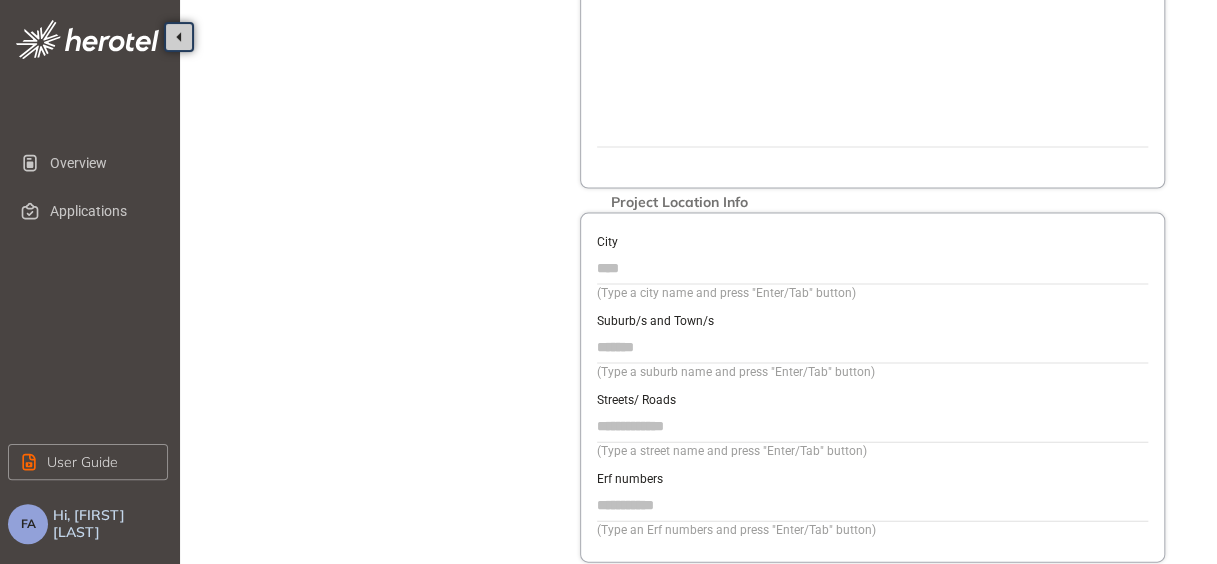 click on "City" at bounding box center [872, 268] 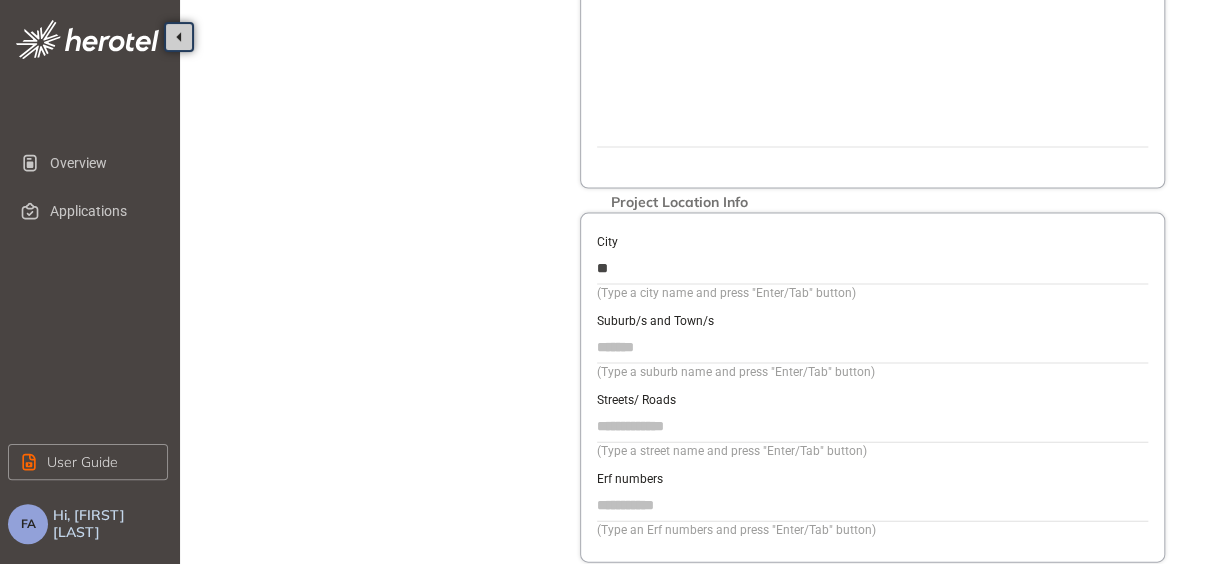 type on "**" 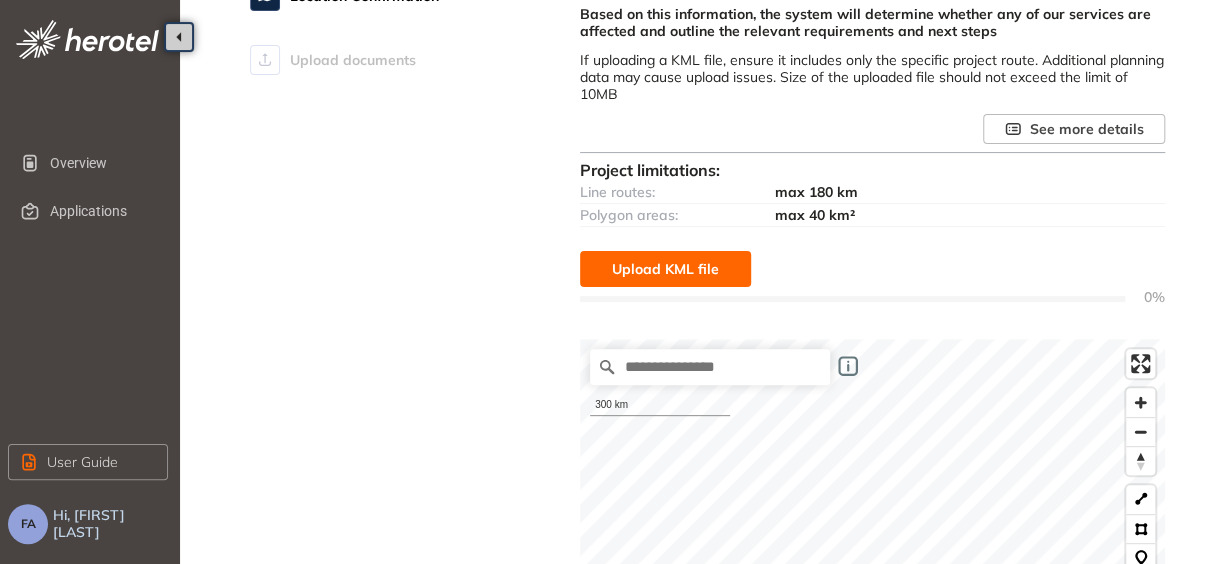 scroll, scrollTop: 169, scrollLeft: 0, axis: vertical 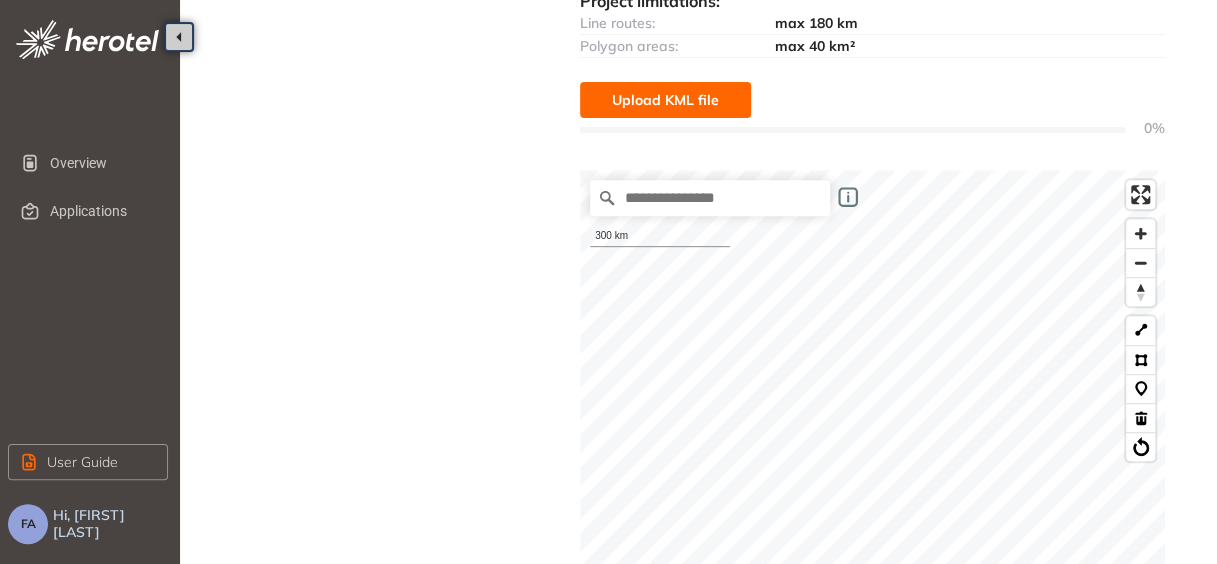 click on "Upload KML file" at bounding box center (665, 100) 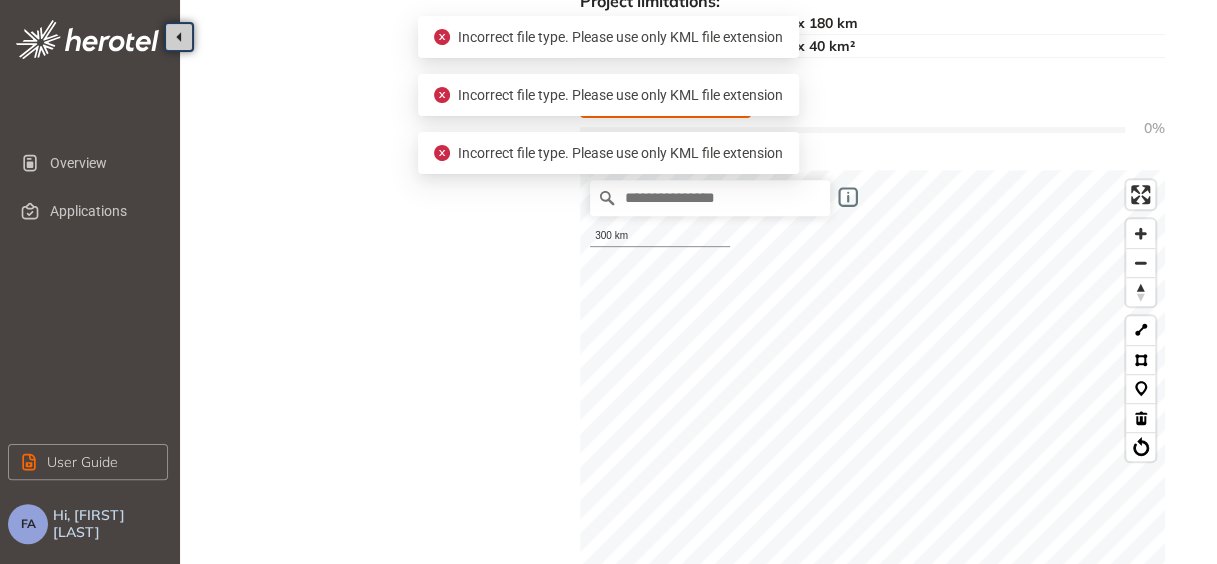 click on "Project Details Location Confirmation Upload documents" at bounding box center [390, 375] 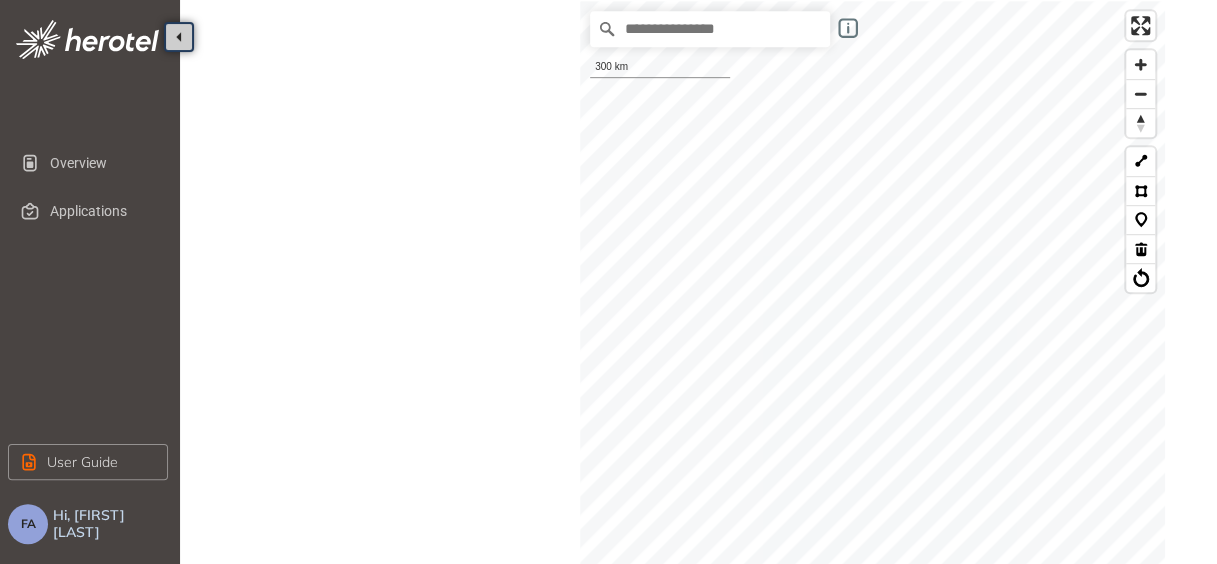 scroll, scrollTop: 507, scrollLeft: 0, axis: vertical 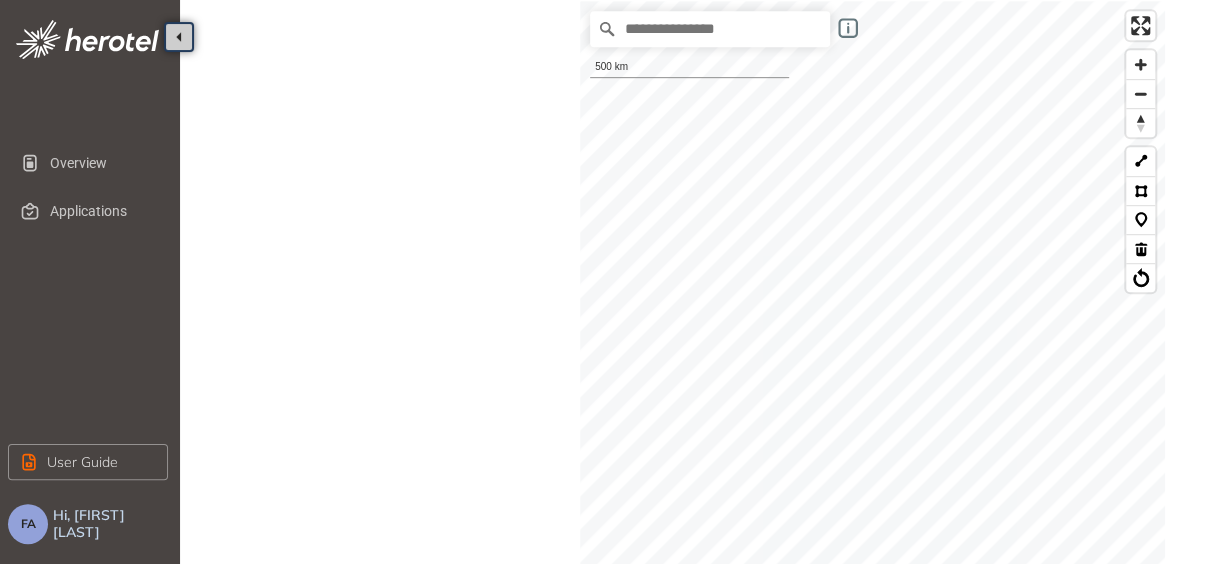 drag, startPoint x: 462, startPoint y: 237, endPoint x: 458, endPoint y: 162, distance: 75.10659 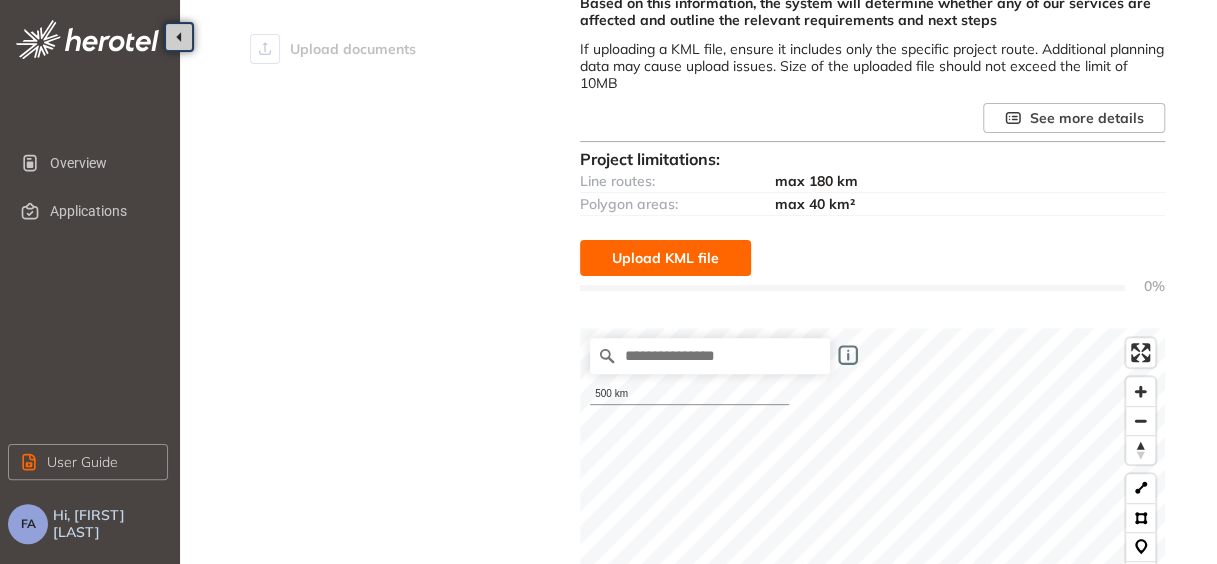 scroll, scrollTop: 169, scrollLeft: 0, axis: vertical 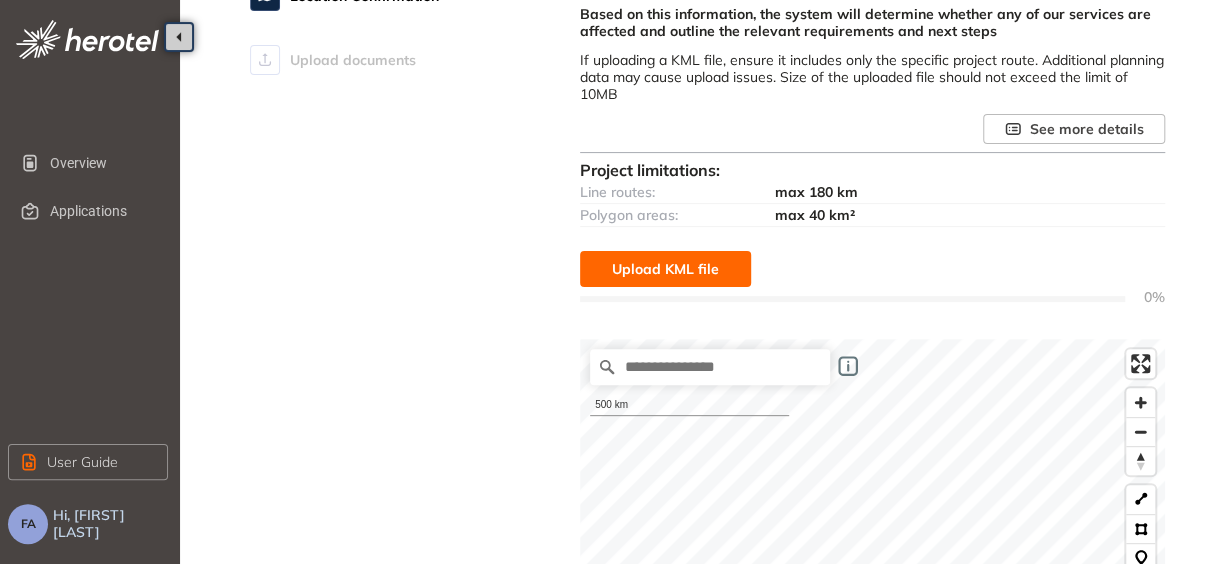 click on "Upload KML file" at bounding box center [665, 269] 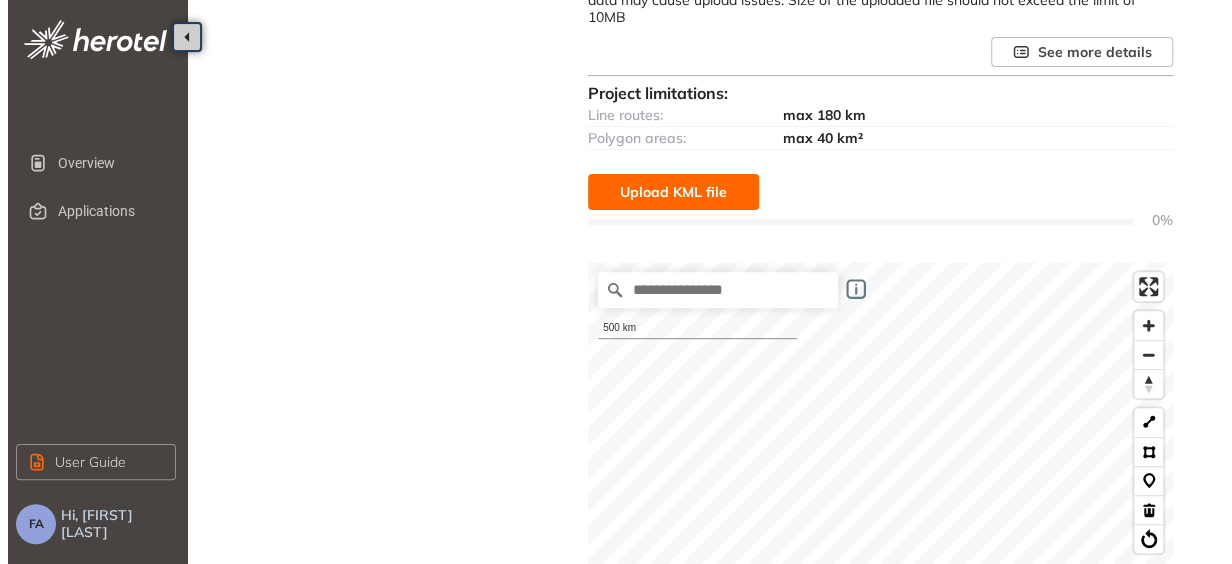 scroll, scrollTop: 253, scrollLeft: 0, axis: vertical 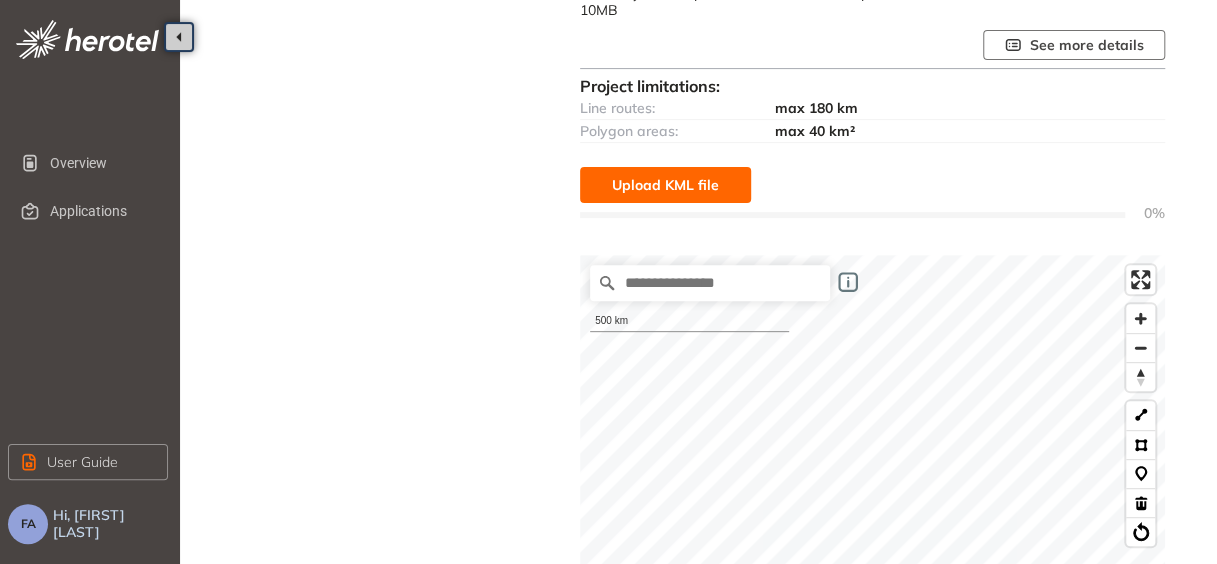 click on "See more details" at bounding box center (1087, 45) 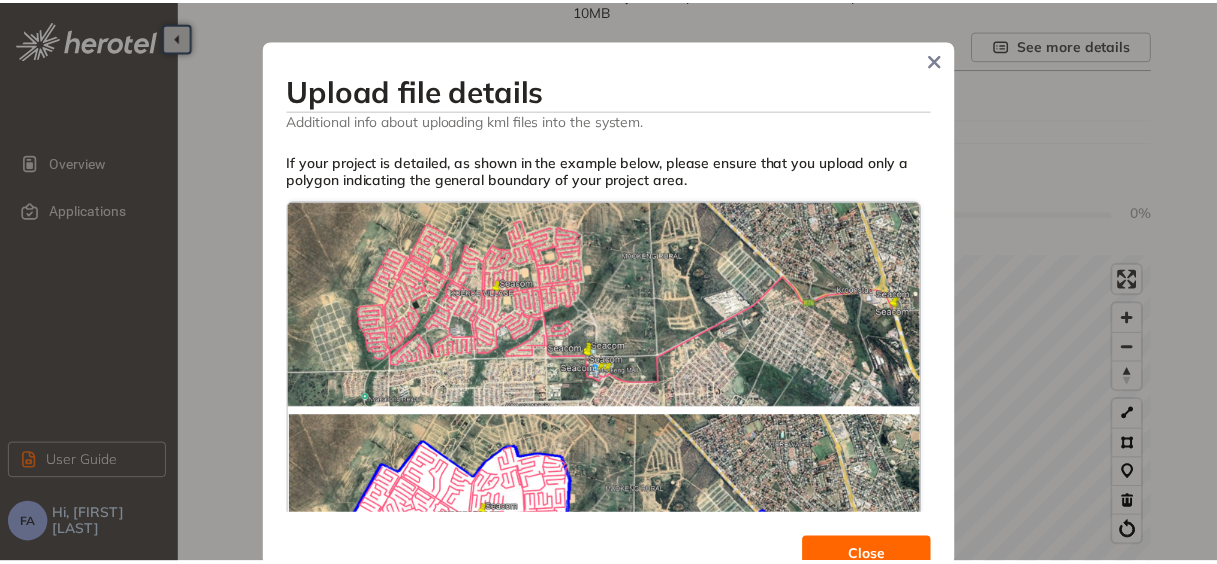 scroll, scrollTop: 0, scrollLeft: 0, axis: both 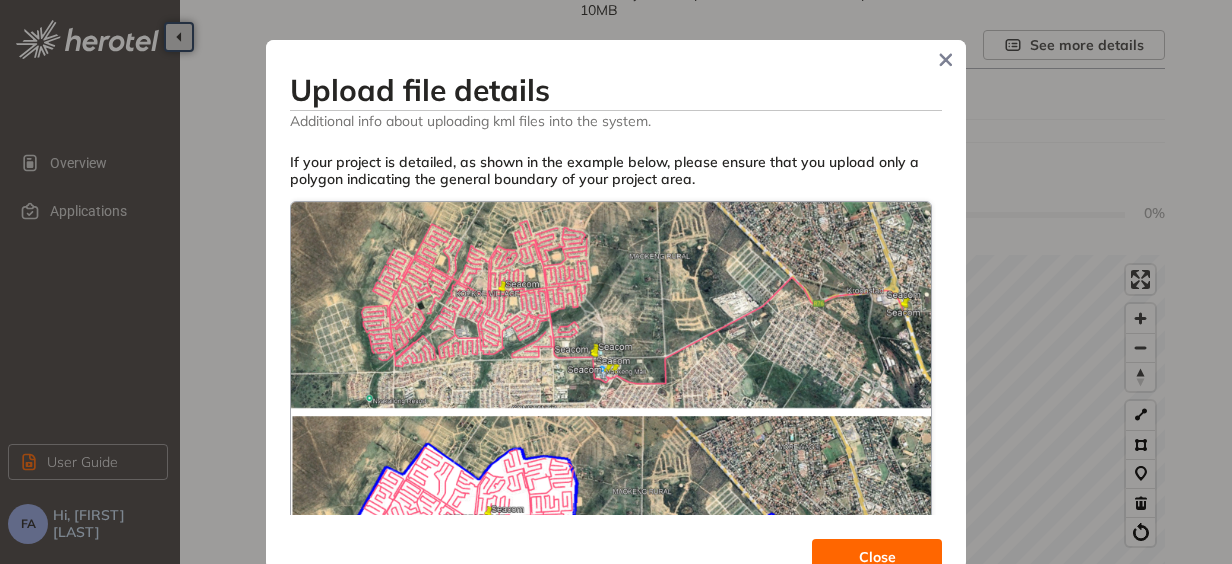 click on "Close" at bounding box center [877, 557] 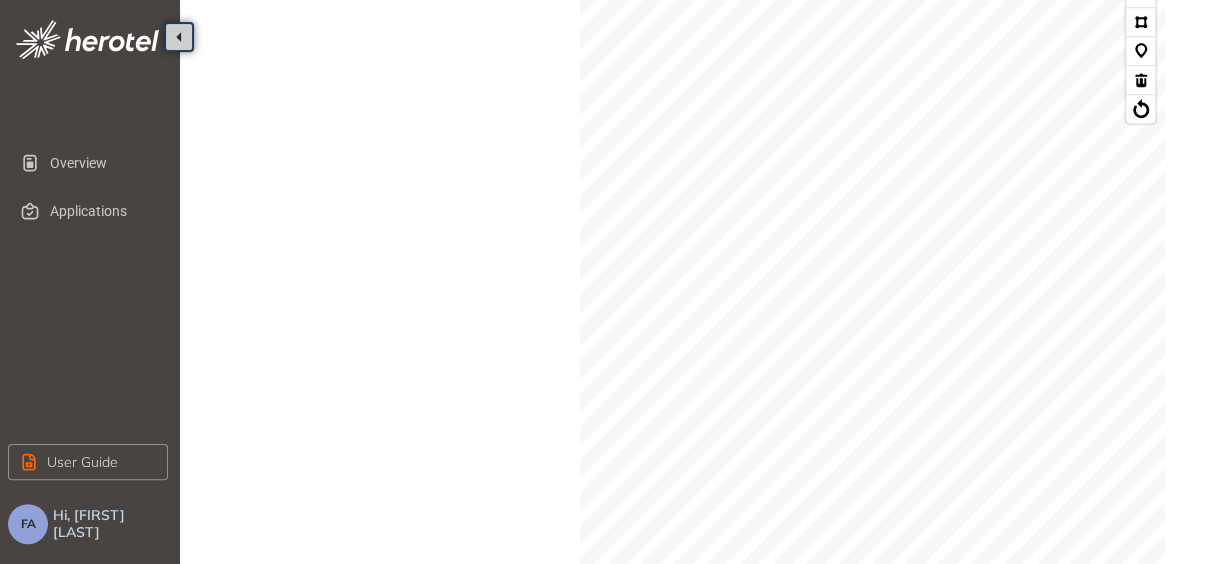 scroll, scrollTop: 676, scrollLeft: 0, axis: vertical 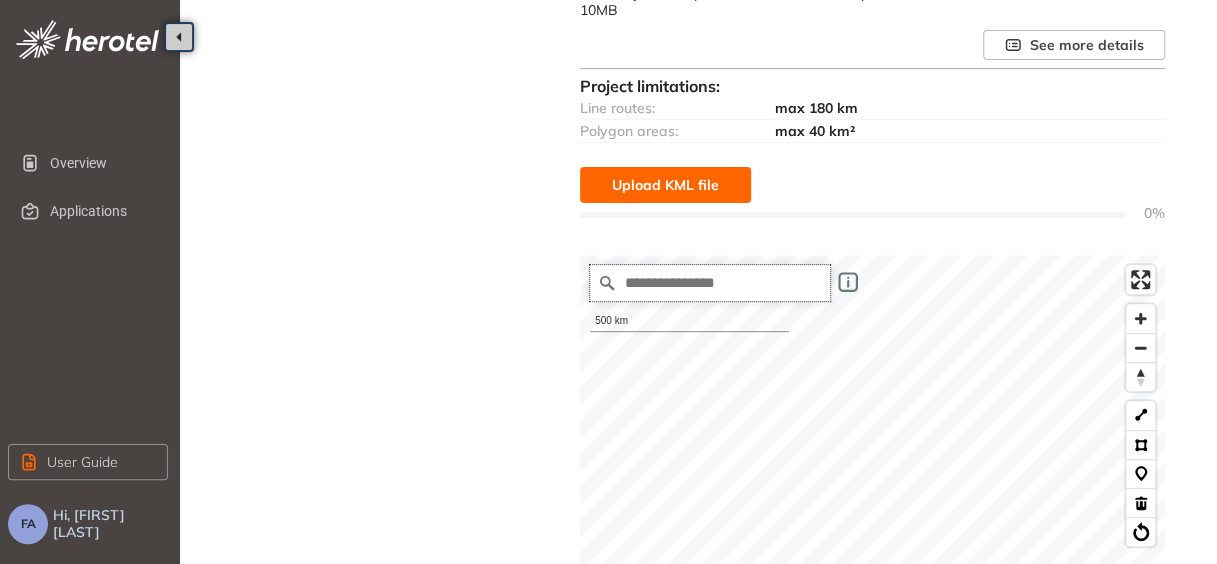 click at bounding box center (710, 283) 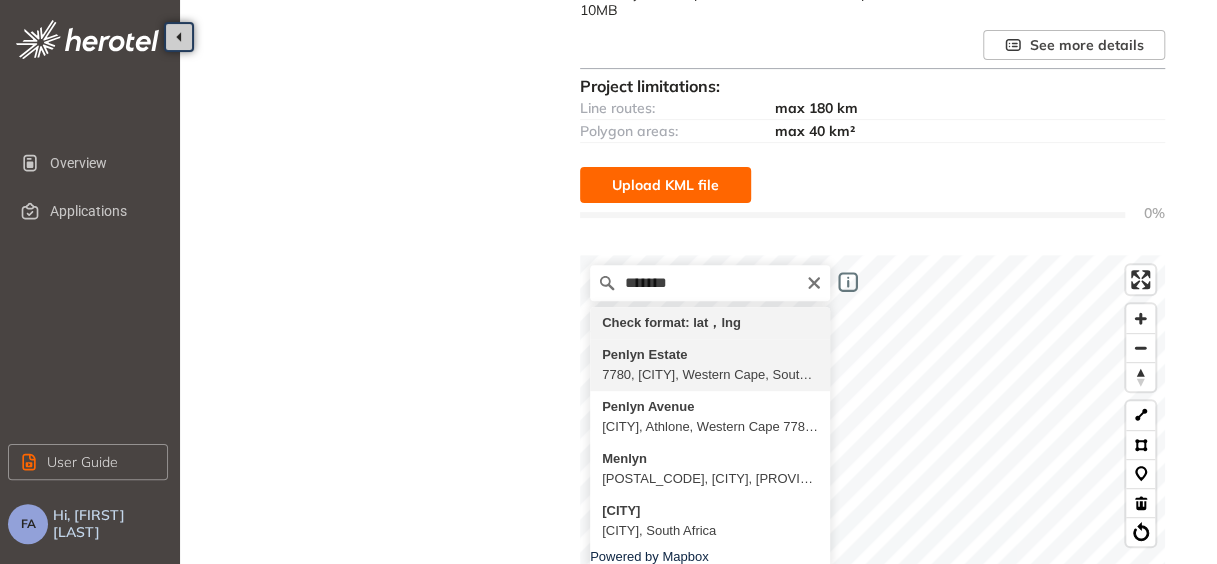 type on "**********" 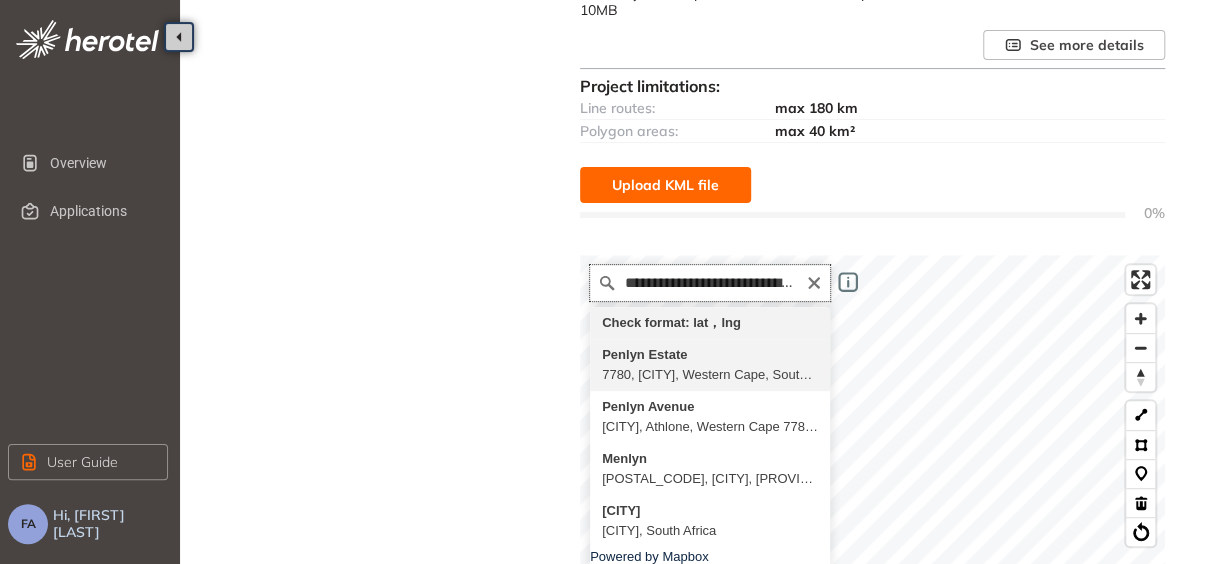 scroll, scrollTop: 0, scrollLeft: 0, axis: both 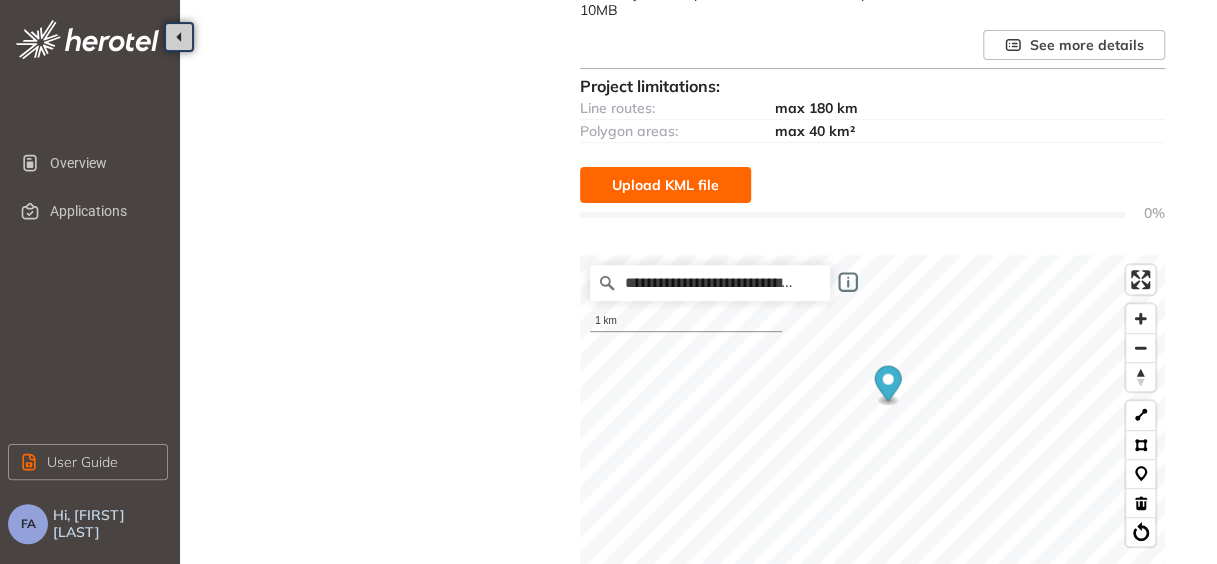 click on "Upload KML file" at bounding box center (665, 185) 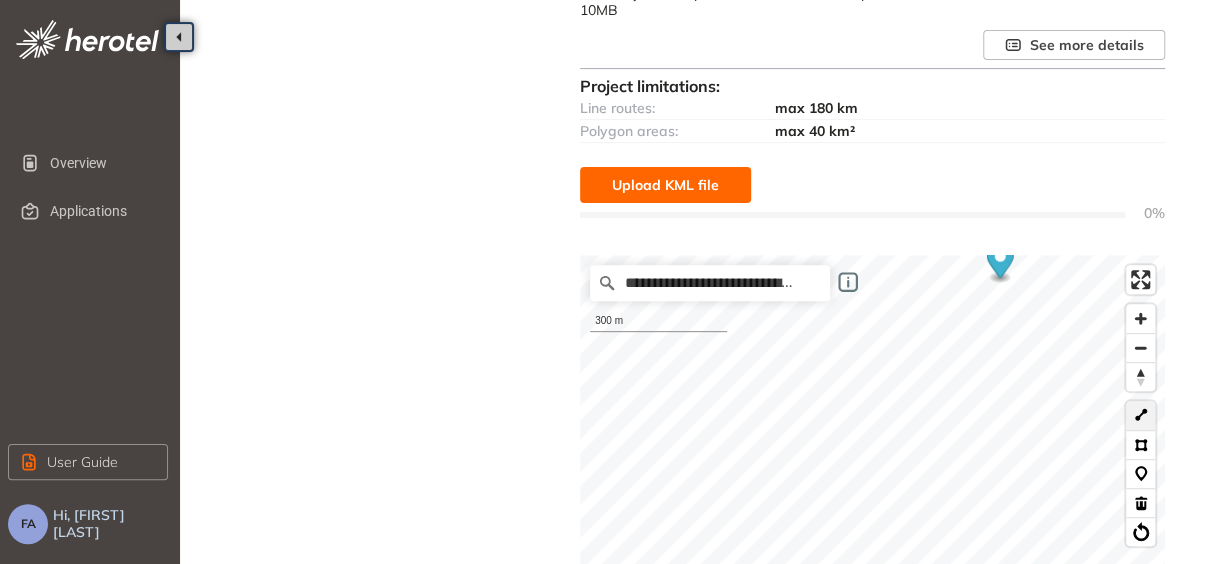 click at bounding box center (1140, 415) 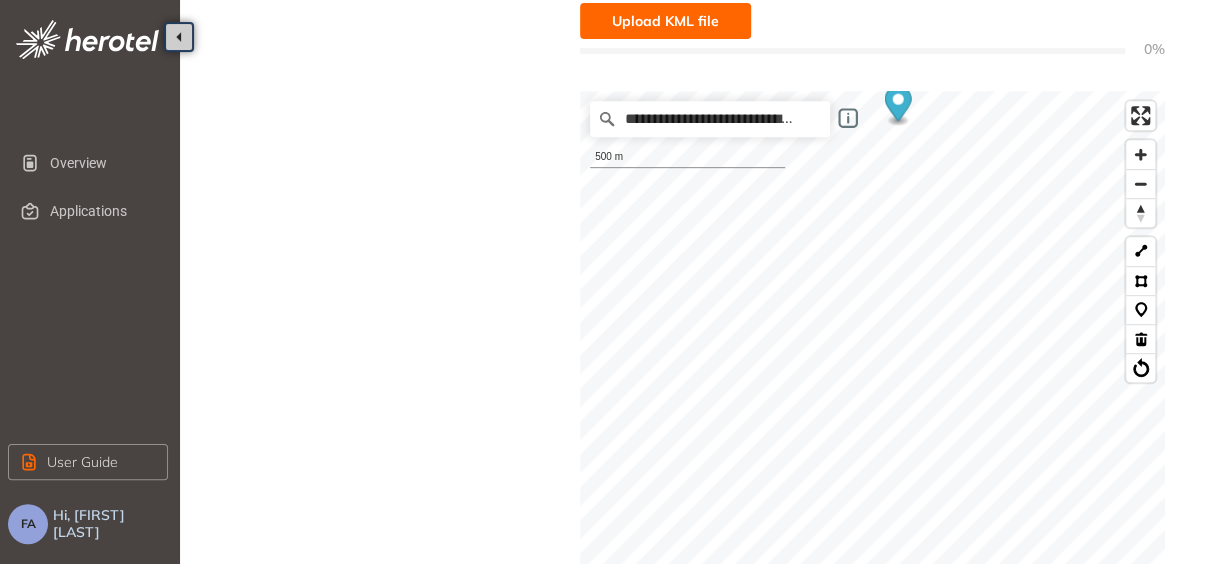 scroll, scrollTop: 405, scrollLeft: 0, axis: vertical 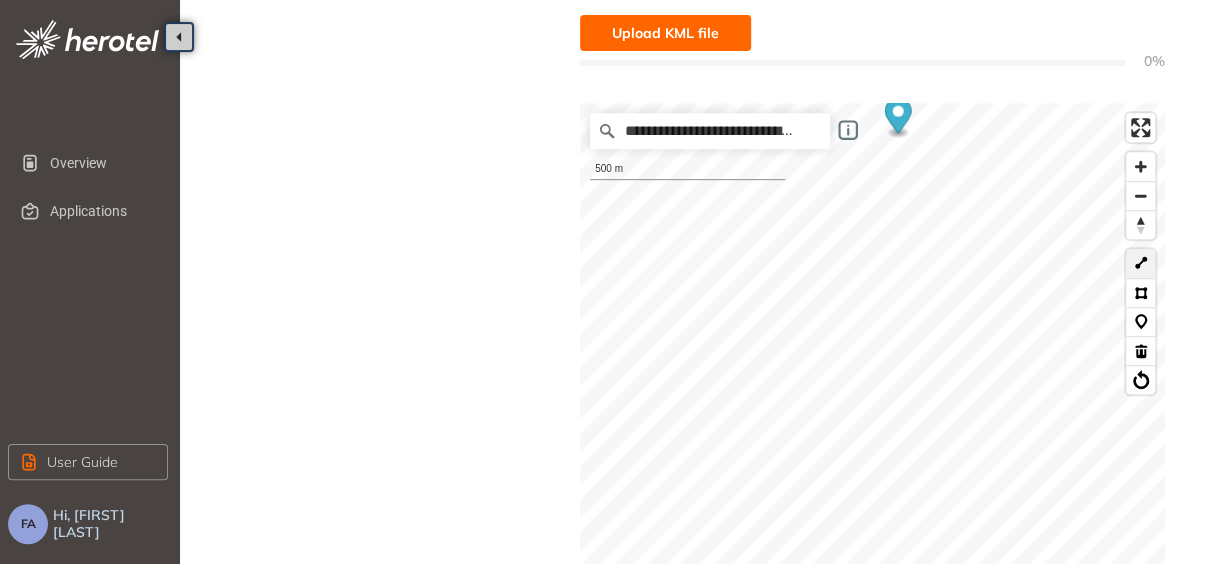 click at bounding box center (1140, 263) 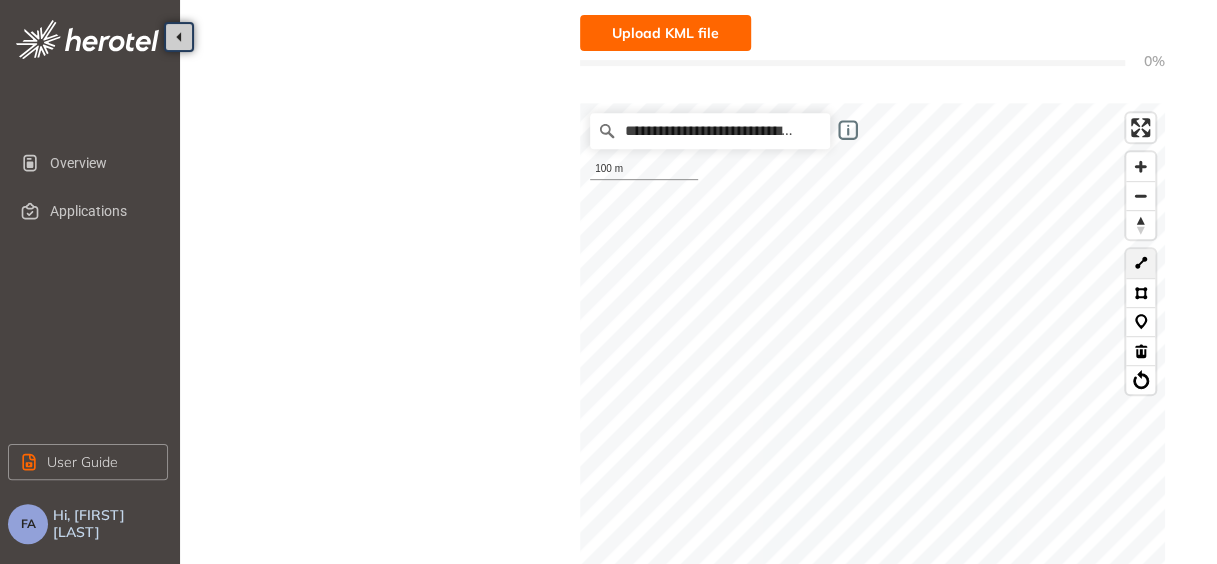 click at bounding box center [1140, 263] 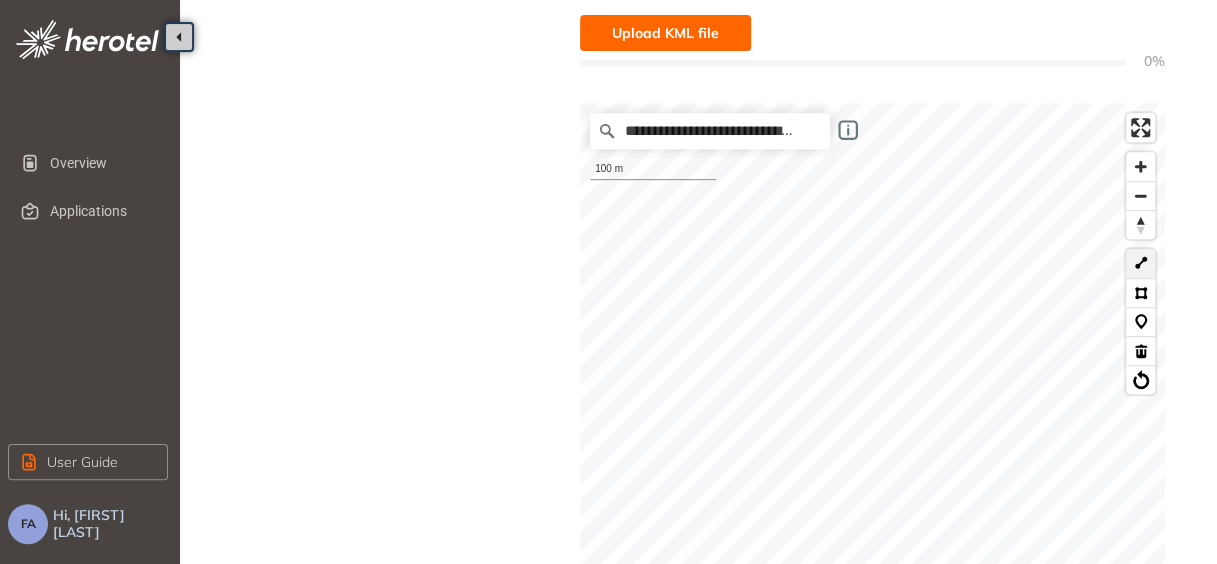click at bounding box center (1140, 263) 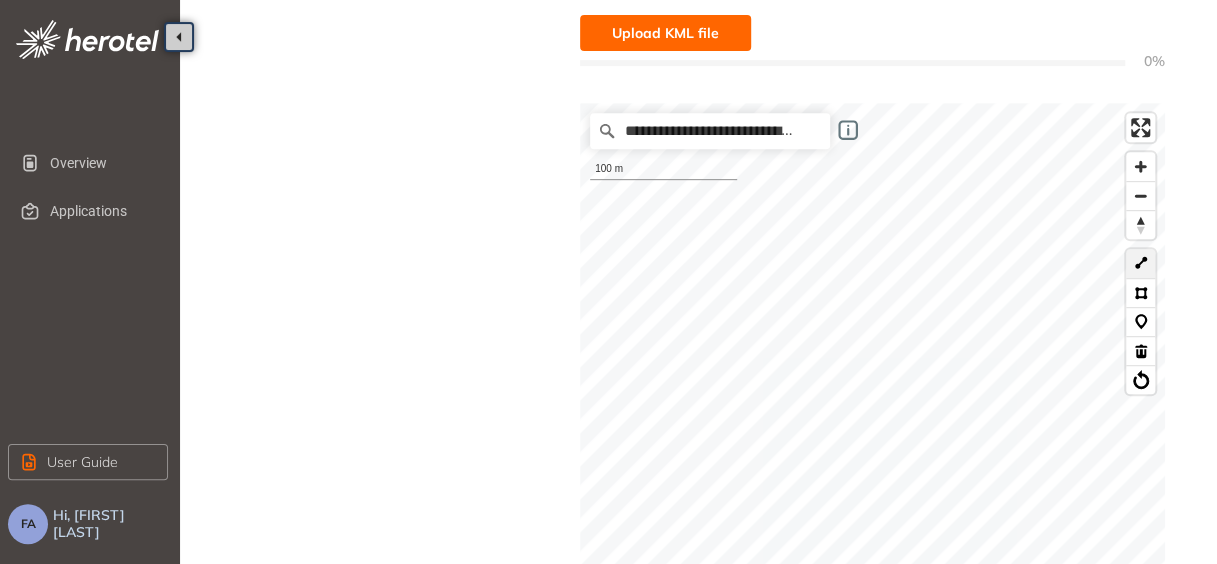 click at bounding box center (1140, 263) 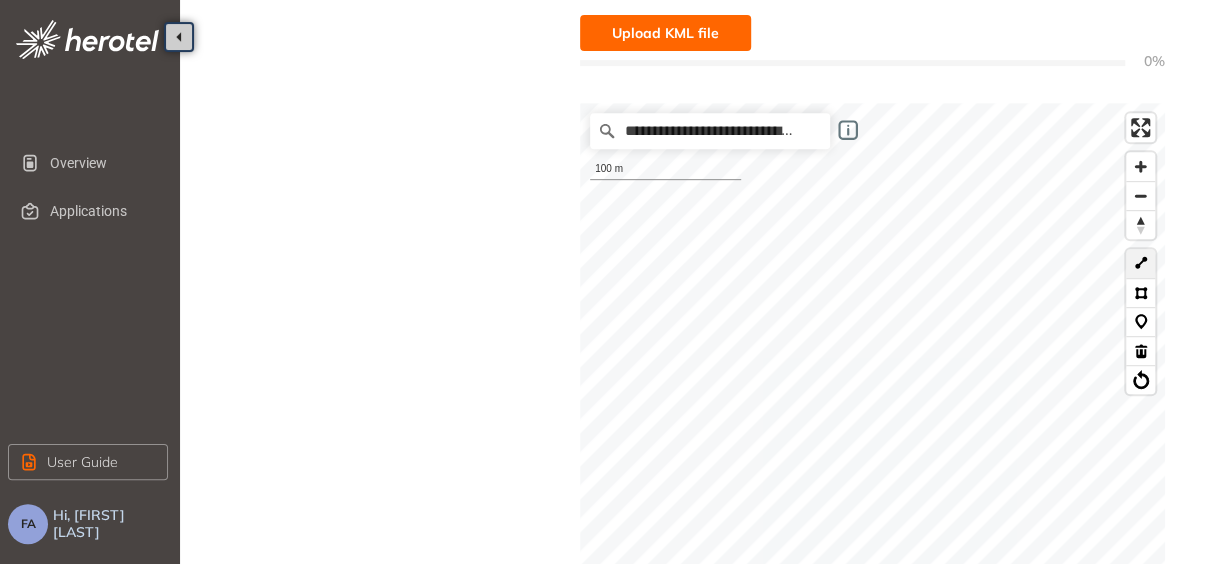 click at bounding box center [1140, 263] 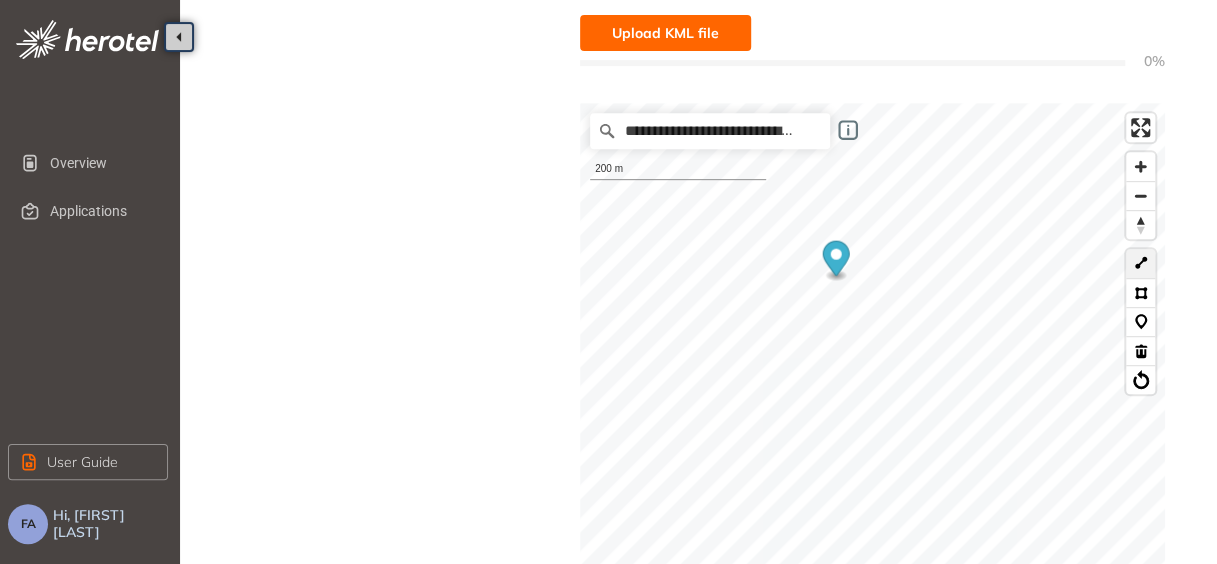 click at bounding box center [1140, 263] 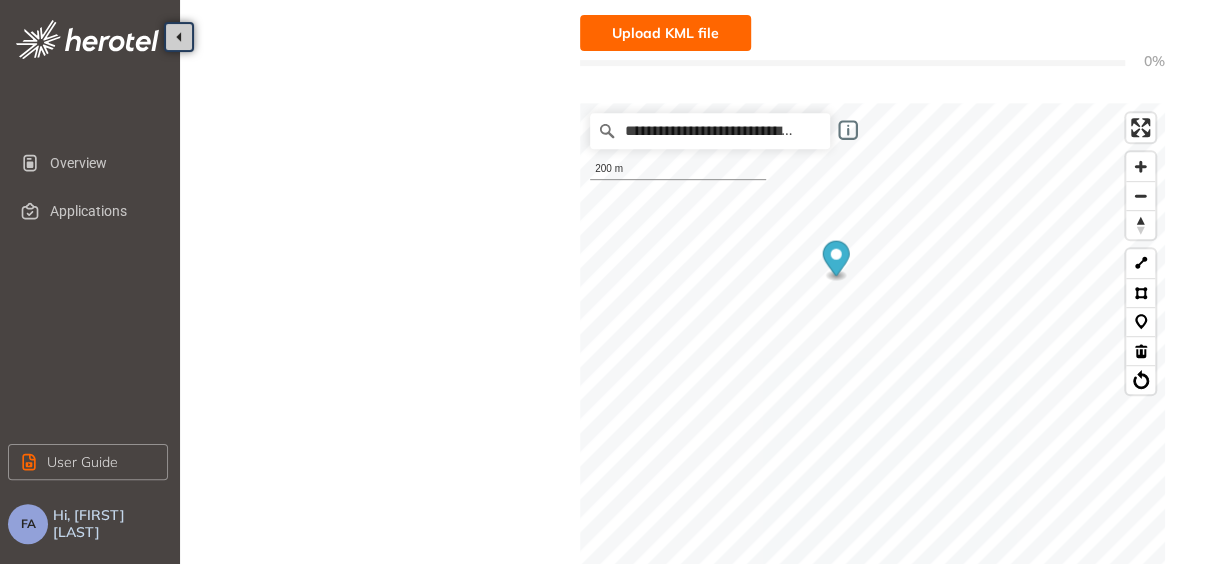 click 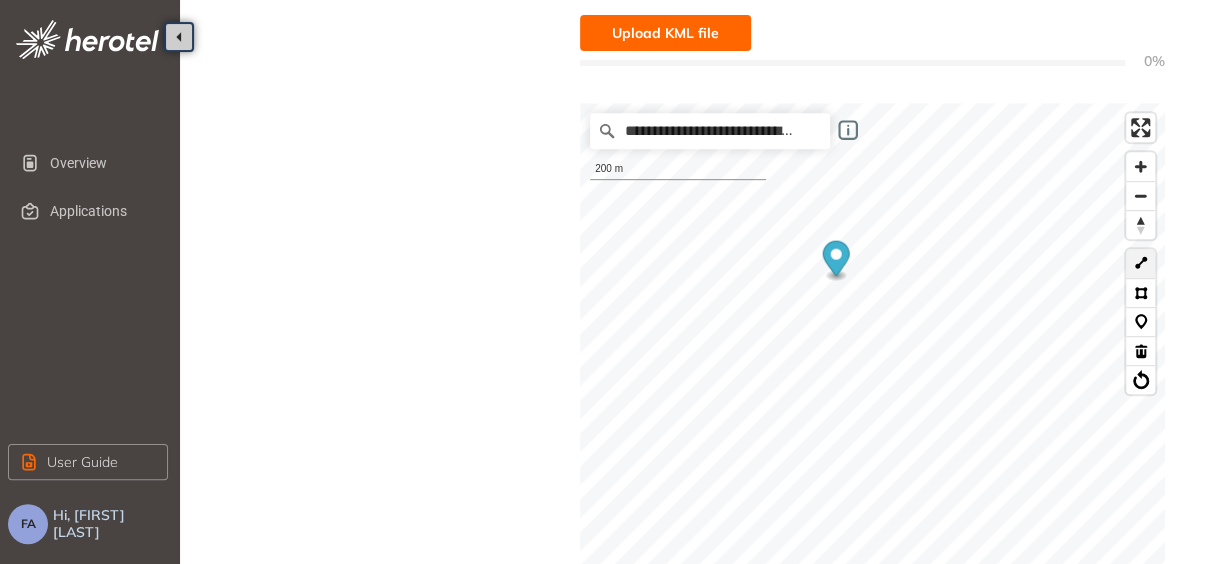 click at bounding box center [1140, 263] 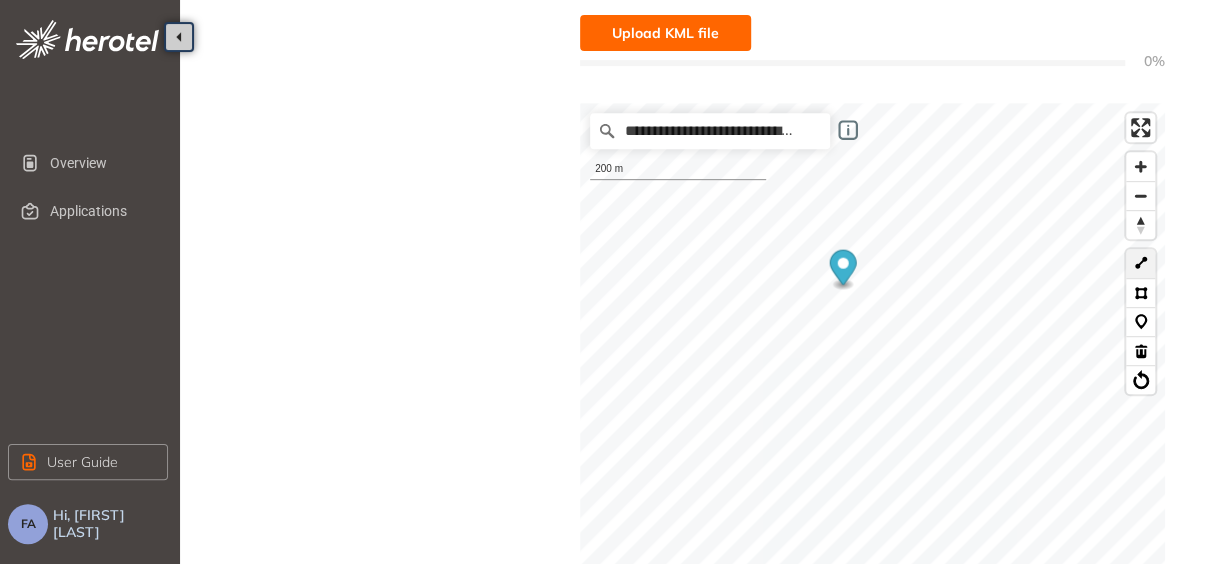 click at bounding box center (1140, 263) 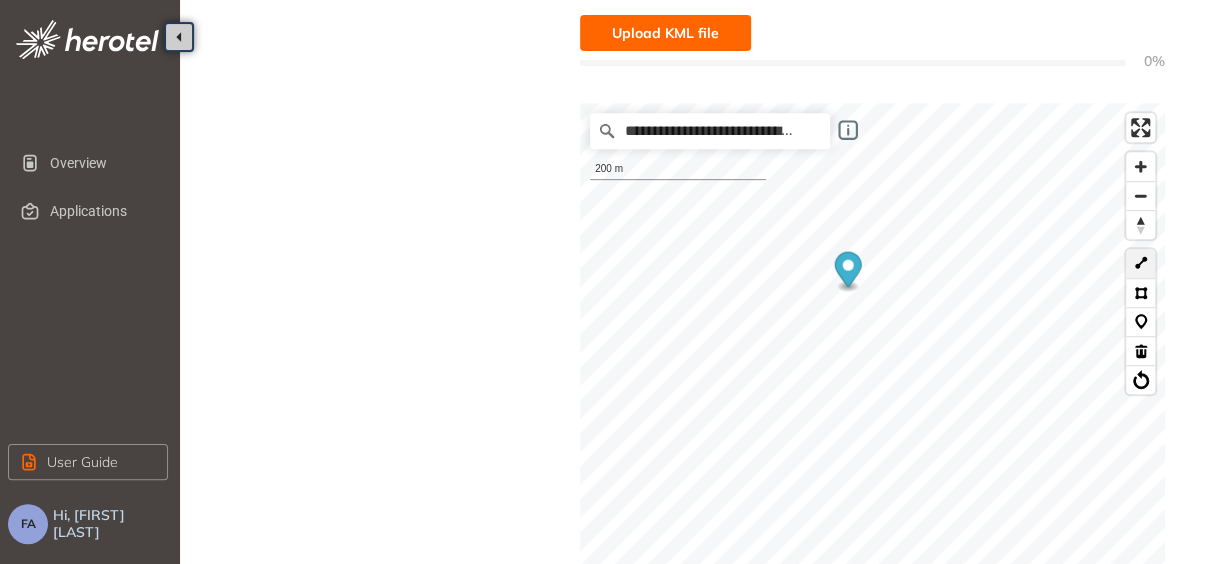 click at bounding box center [1140, 263] 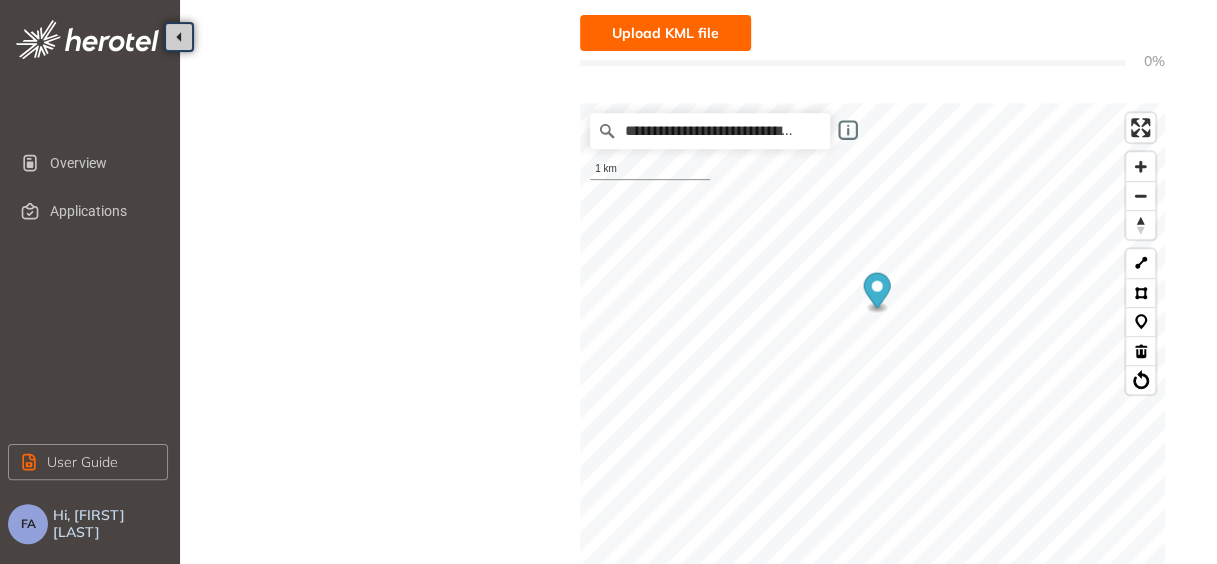 click on "Project Details Location Confirmation Upload documents" at bounding box center (390, 339) 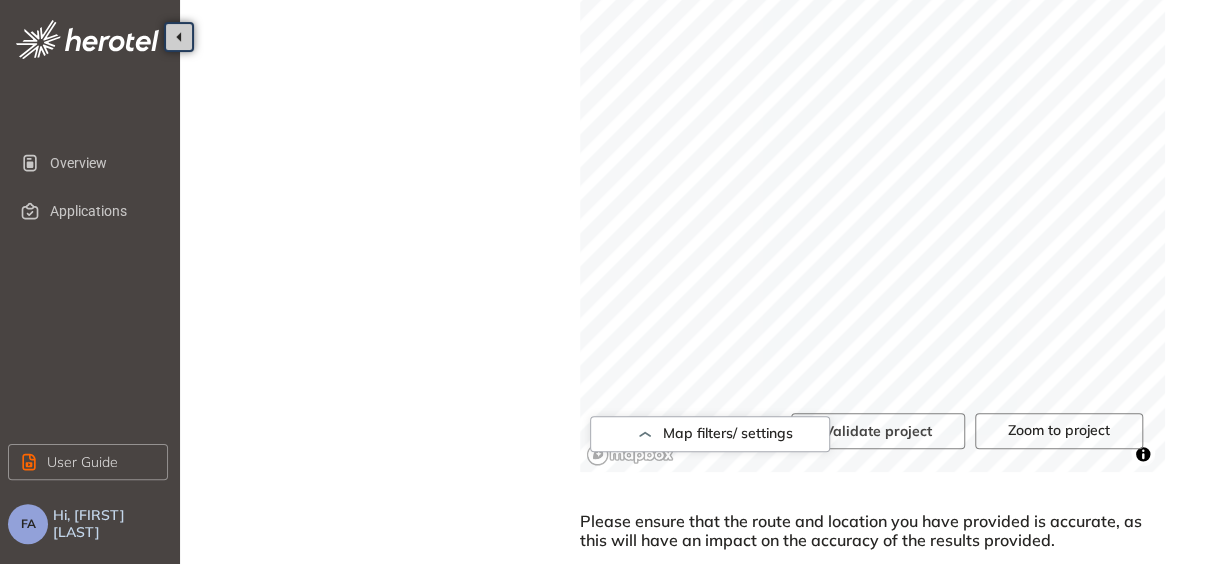 scroll, scrollTop: 930, scrollLeft: 0, axis: vertical 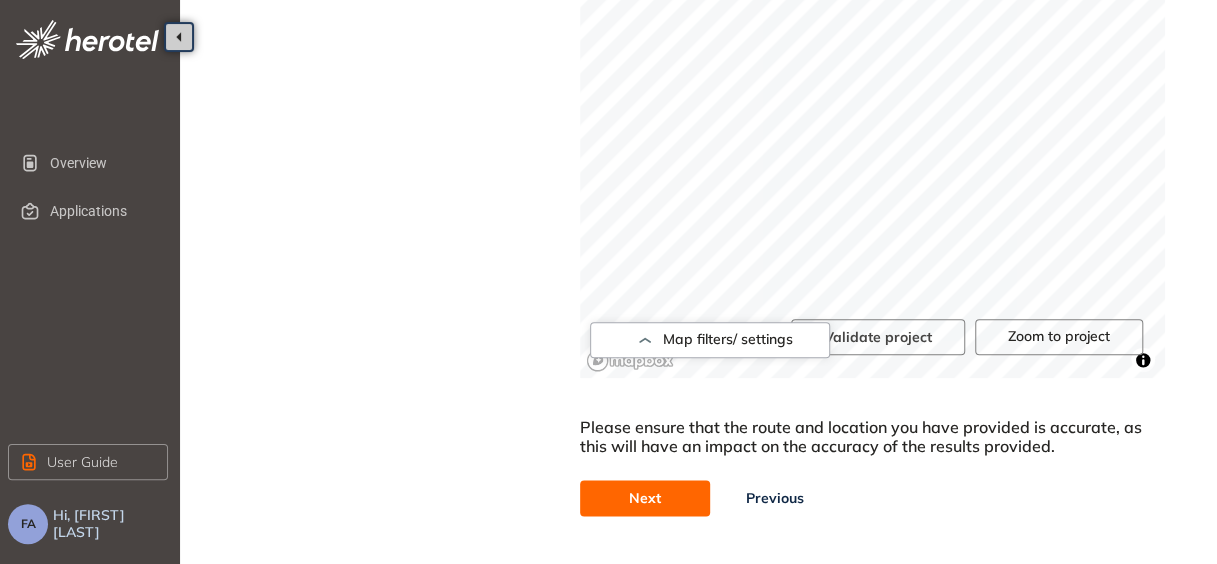 click on "Next" at bounding box center [645, 498] 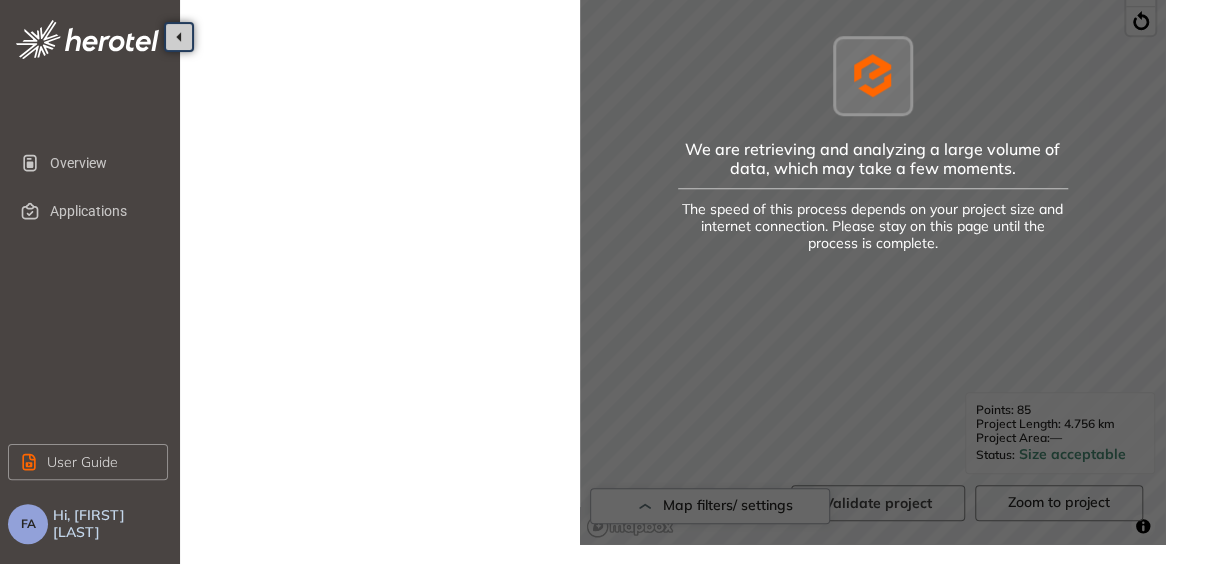 scroll, scrollTop: 761, scrollLeft: 0, axis: vertical 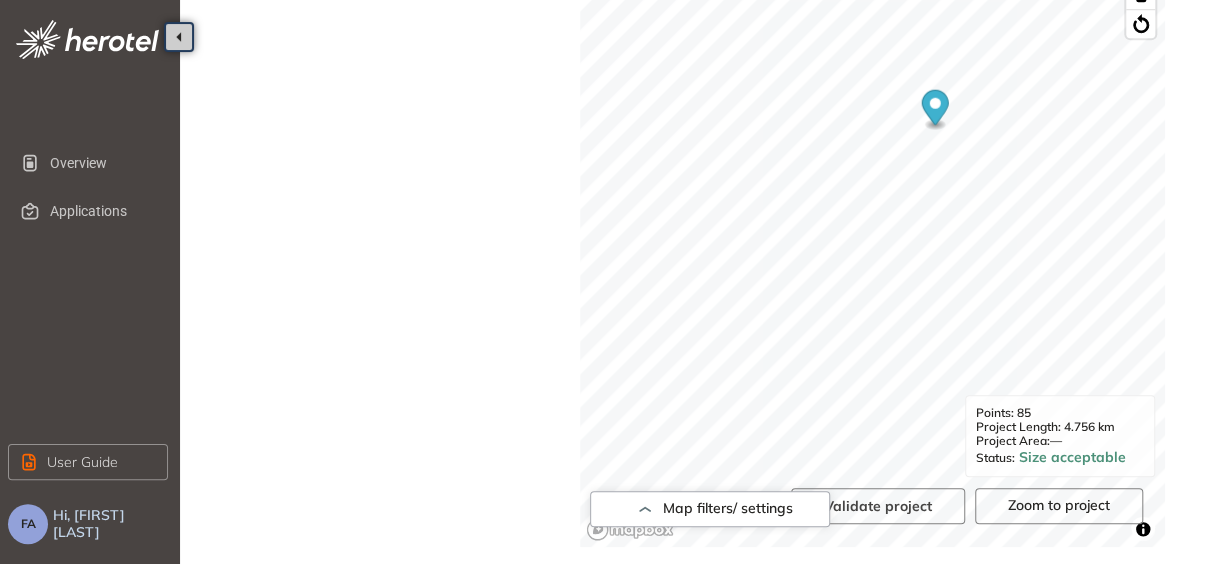 click on "Project Details Location Confirmation Upload documents" at bounding box center (390, -17) 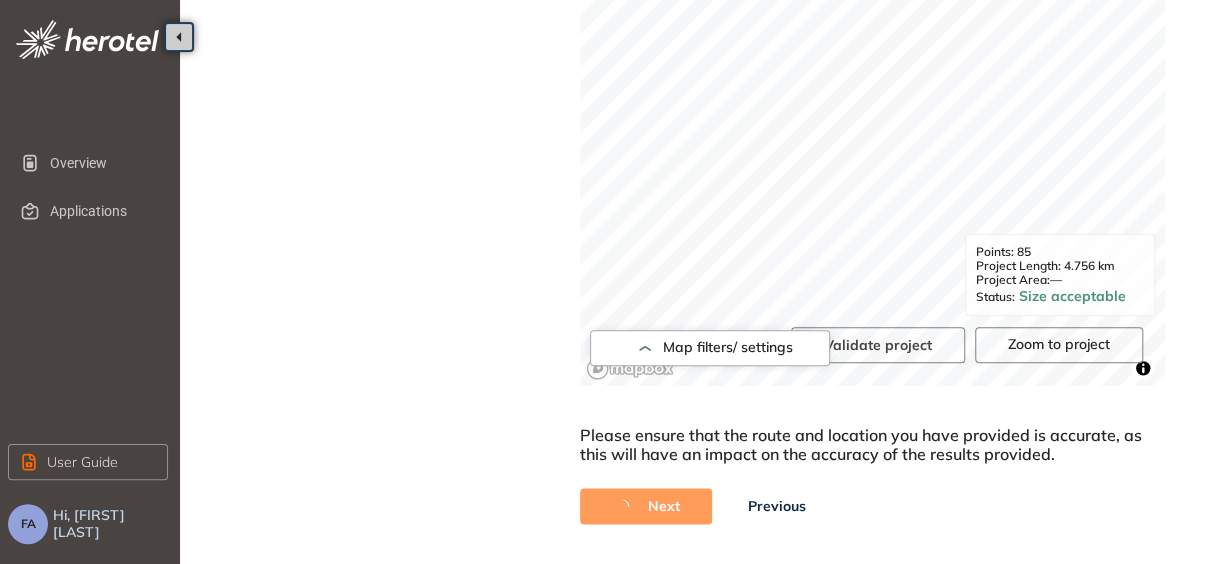 scroll, scrollTop: 930, scrollLeft: 0, axis: vertical 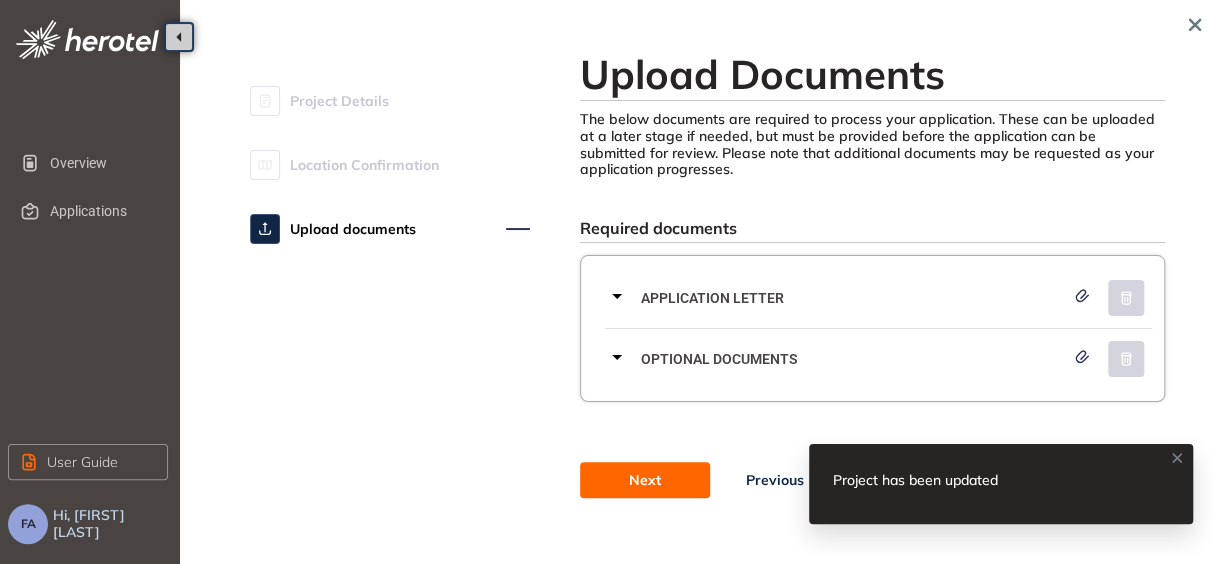 click 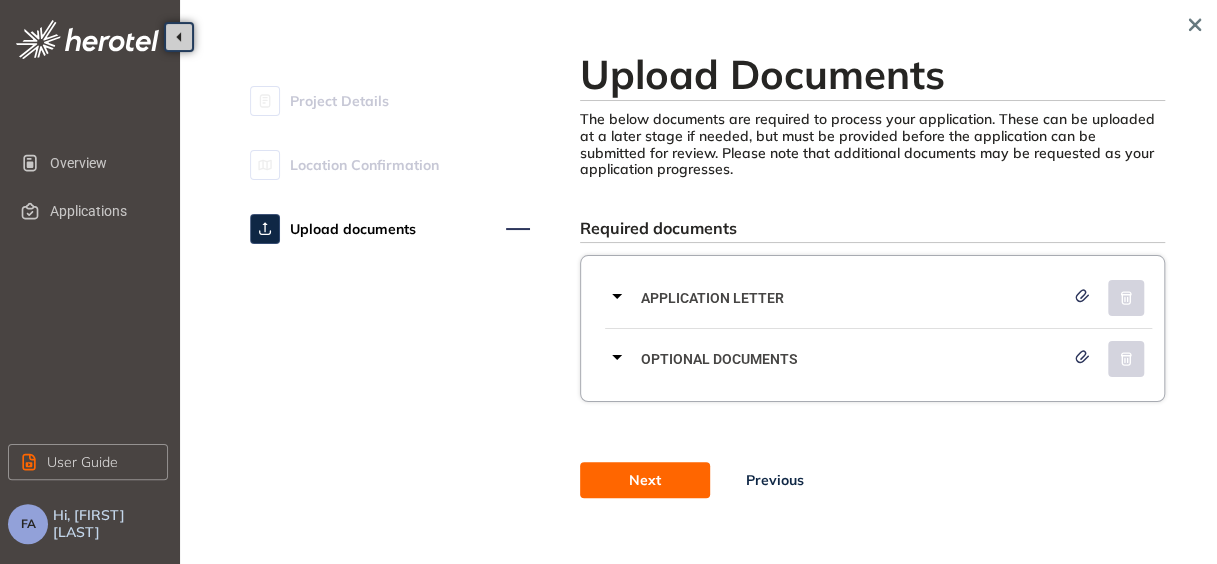 click 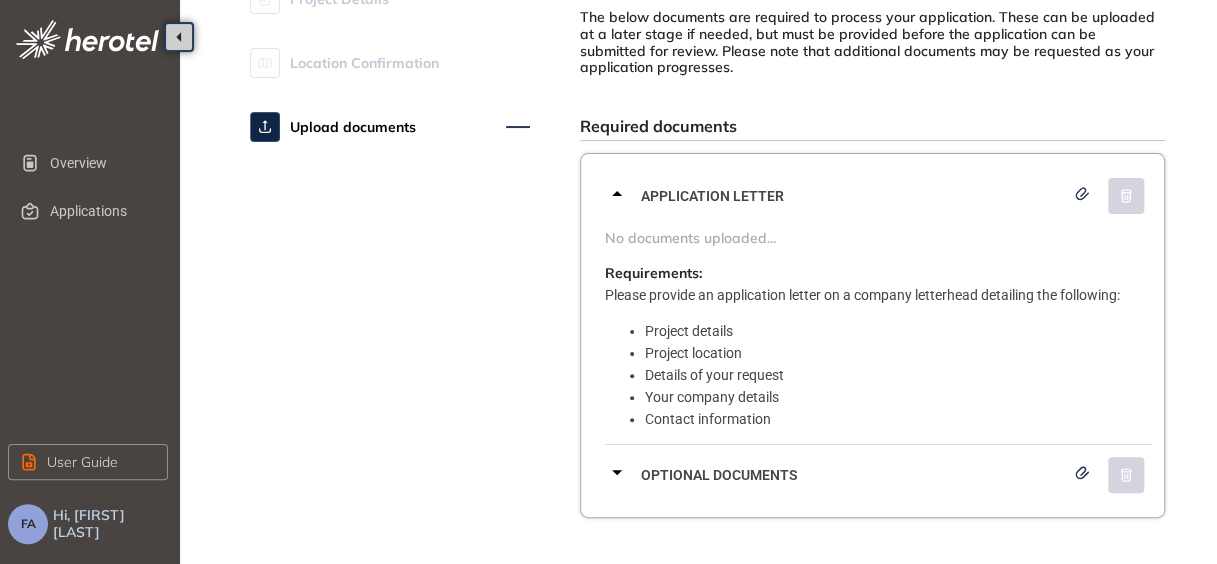 scroll, scrollTop: 169, scrollLeft: 0, axis: vertical 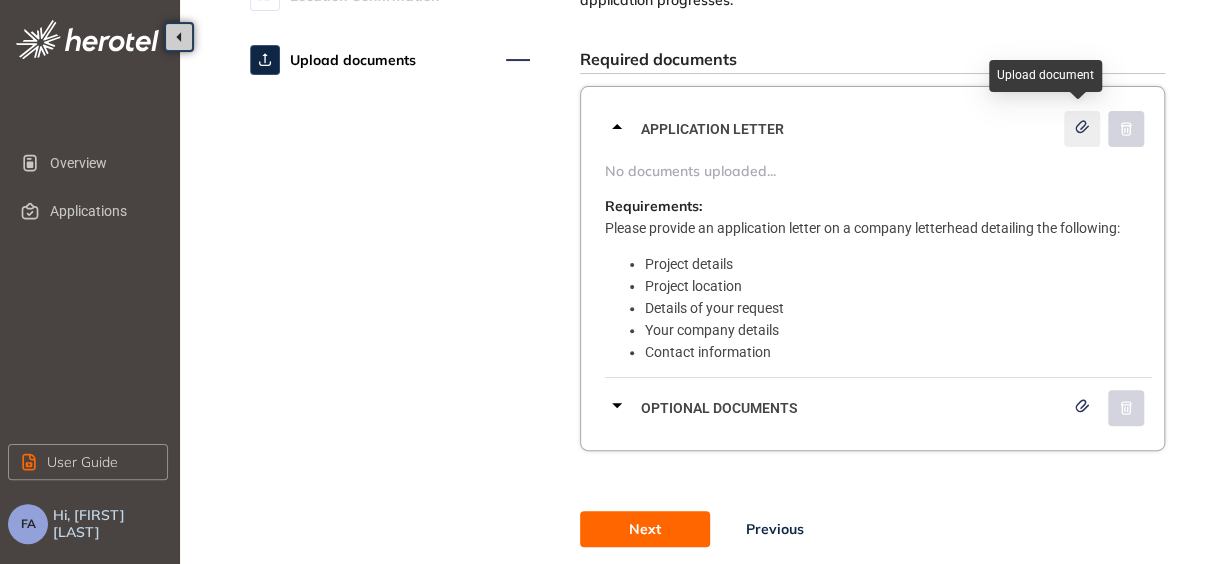 click 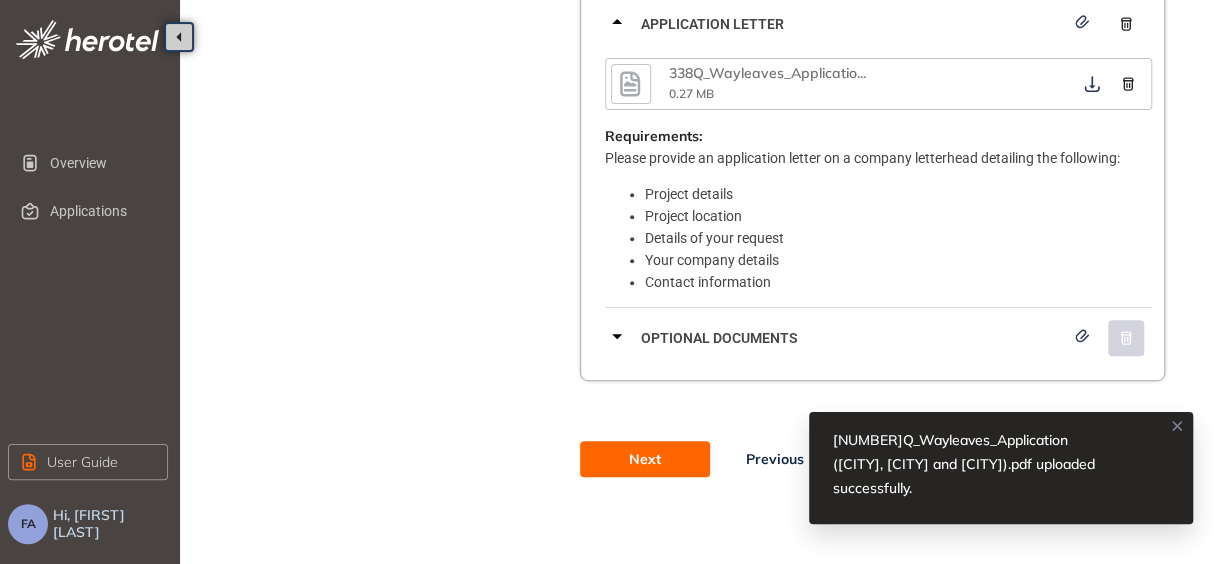 scroll, scrollTop: 274, scrollLeft: 0, axis: vertical 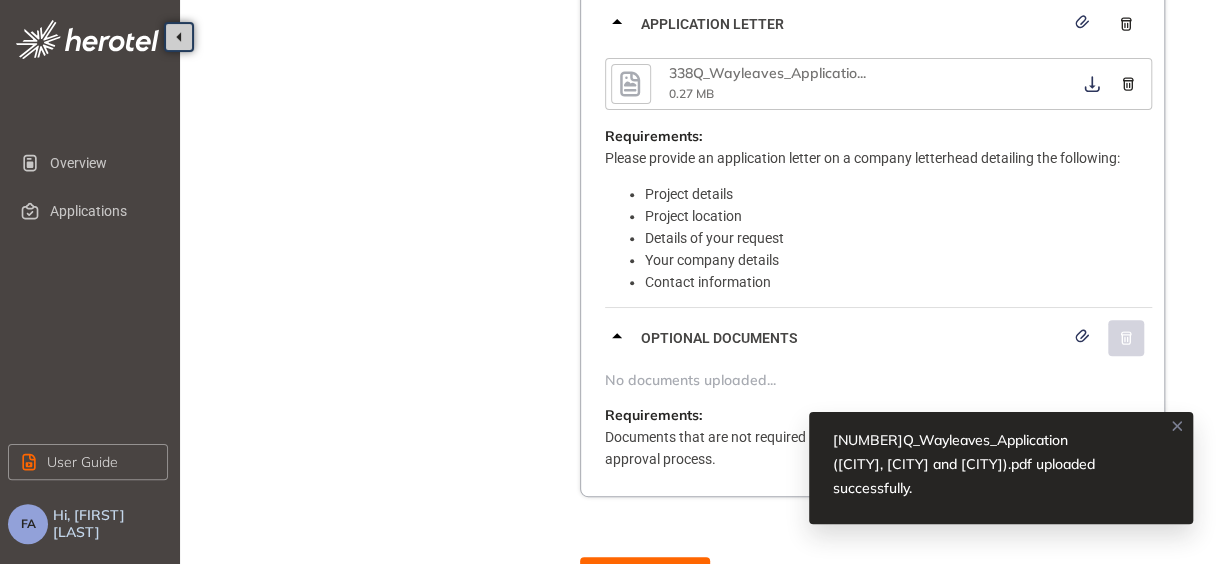 click 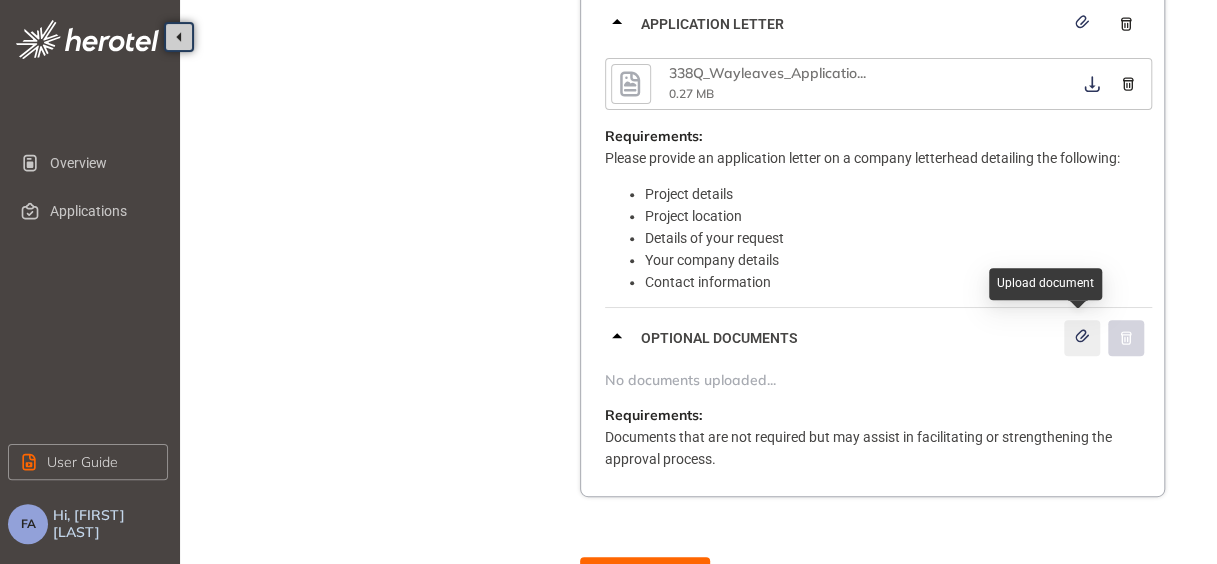 click 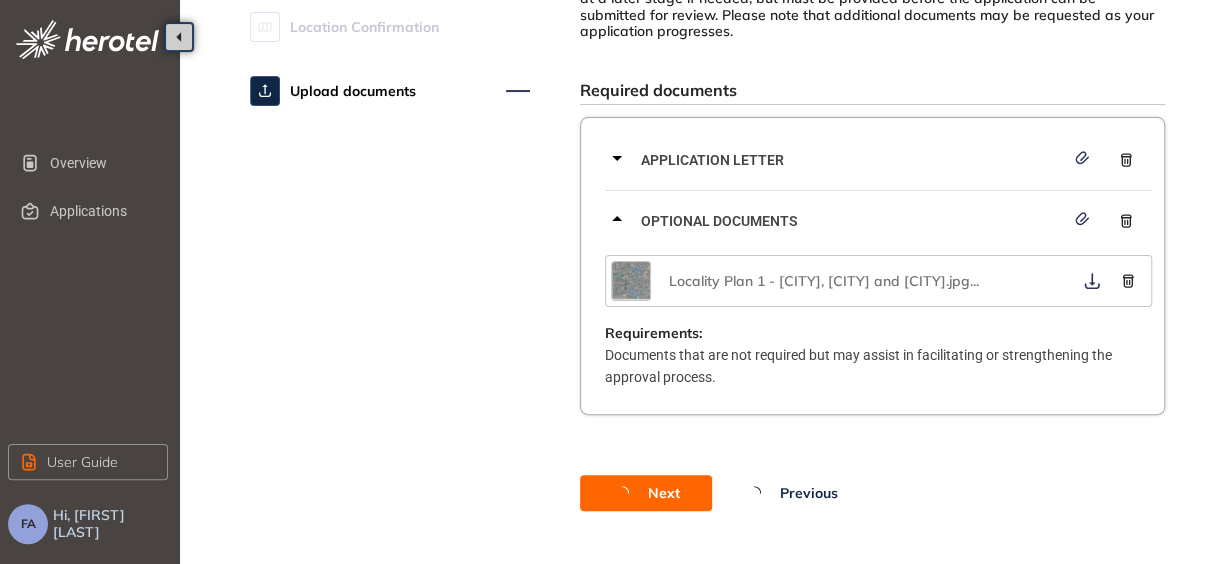 scroll, scrollTop: 172, scrollLeft: 0, axis: vertical 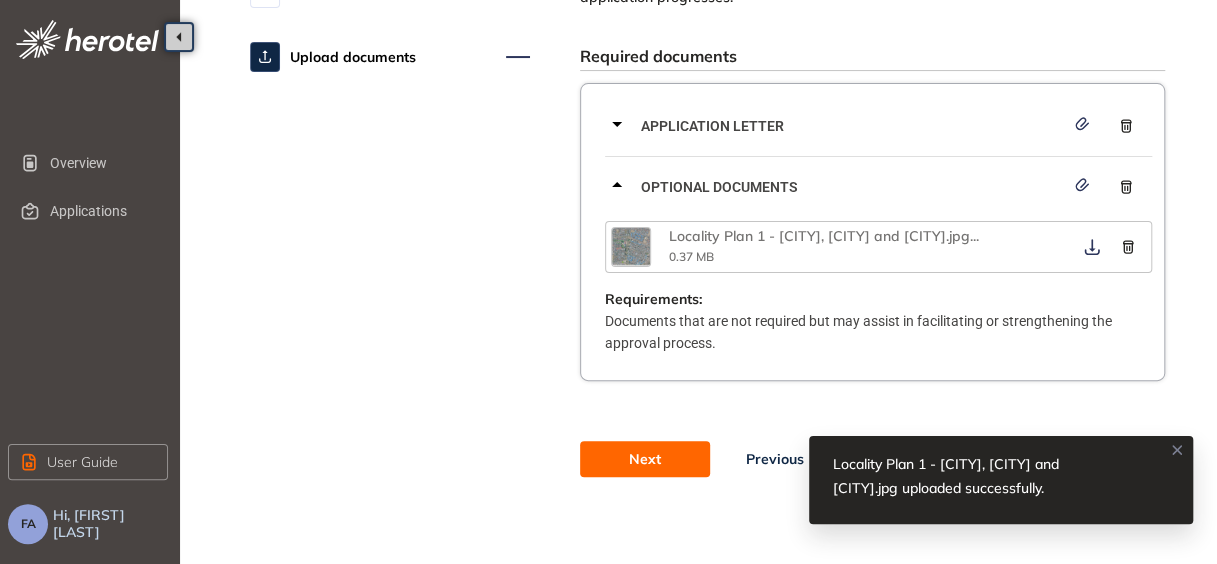 click 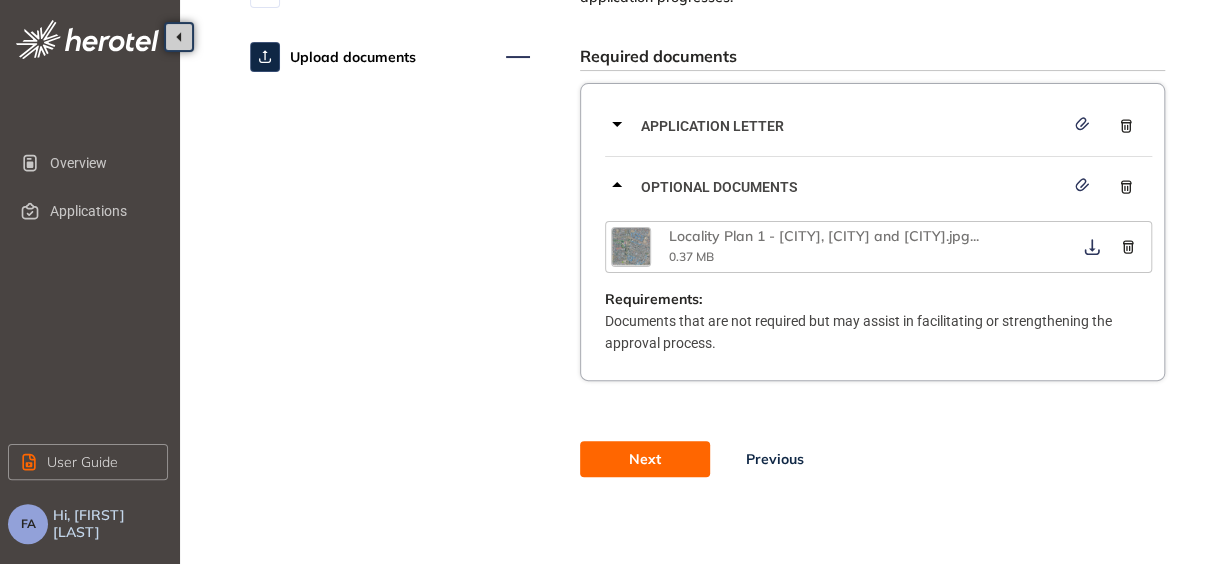 click on "Next" at bounding box center [645, 459] 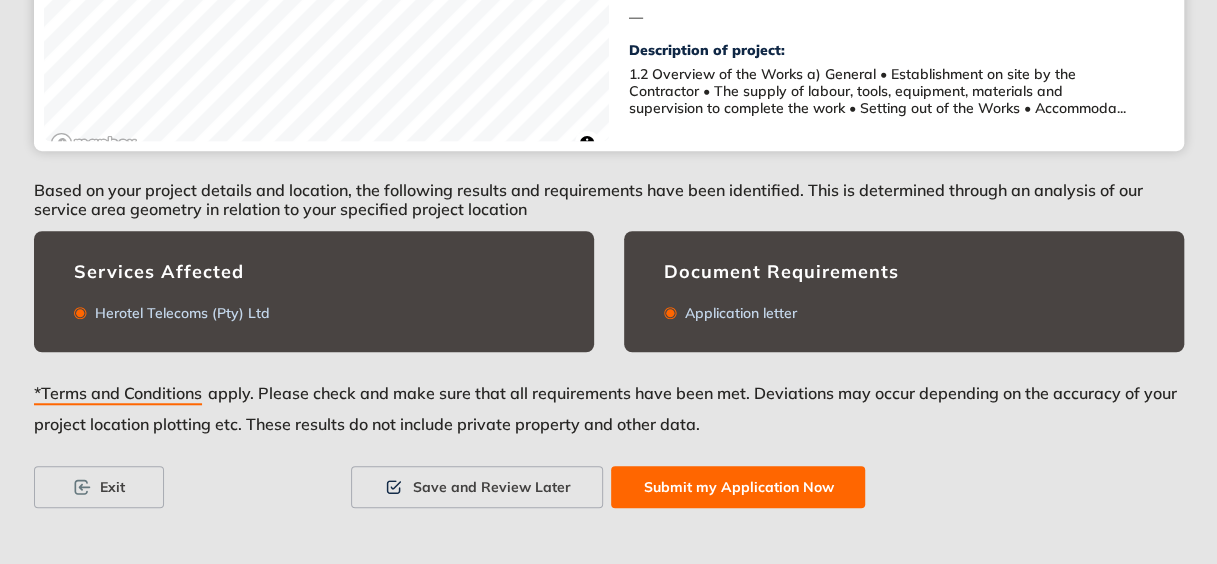 scroll, scrollTop: 612, scrollLeft: 0, axis: vertical 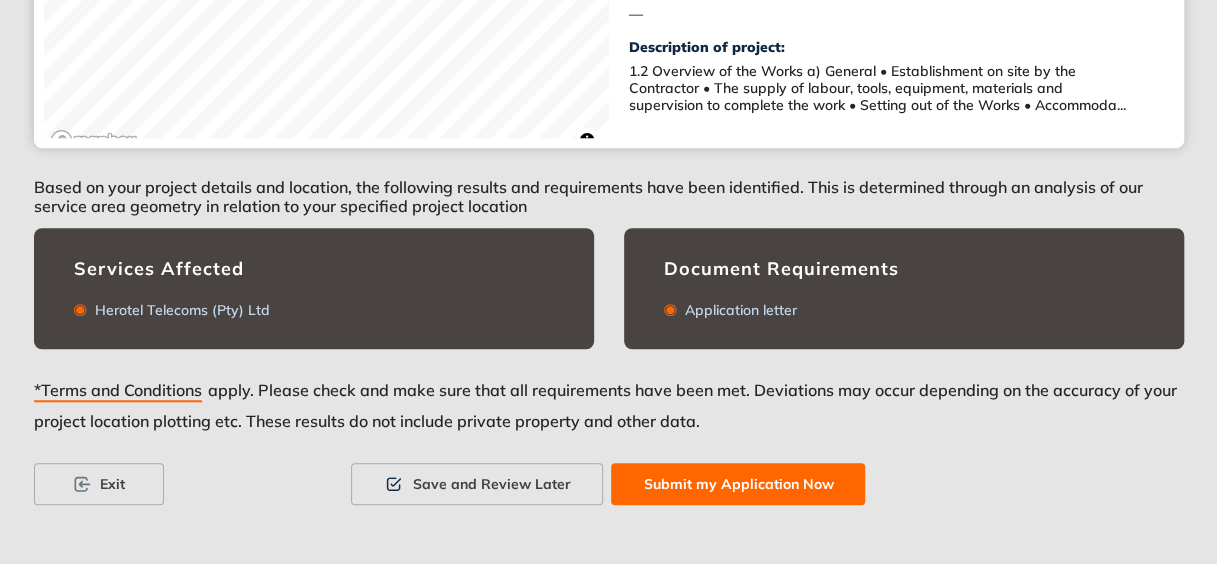 click on "Submit my Application Now" at bounding box center [738, 484] 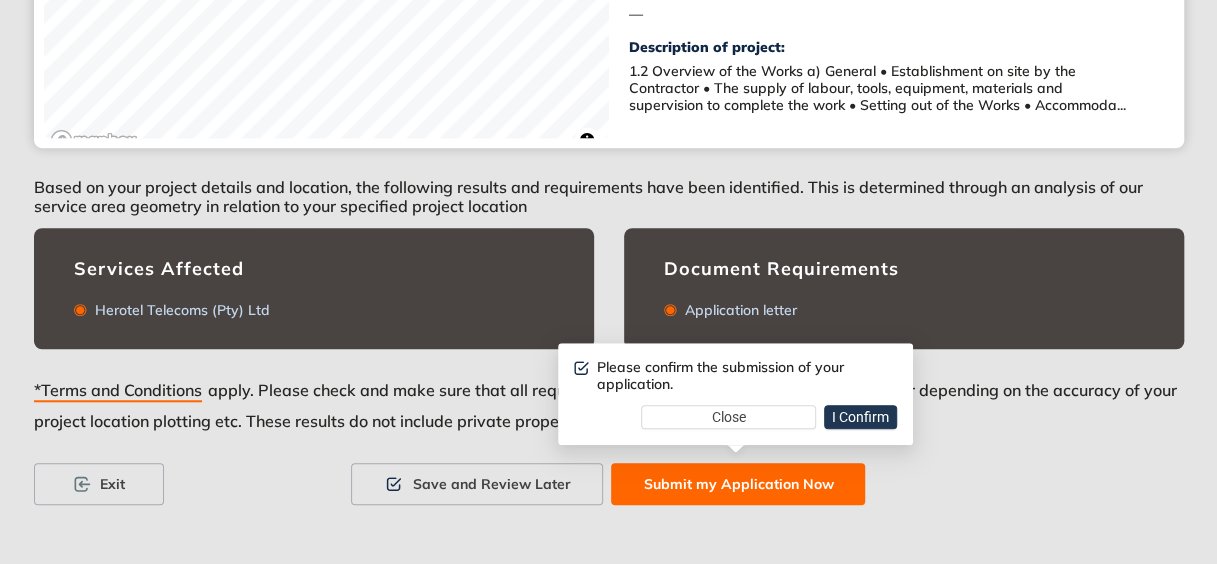 click on "I Confirm" at bounding box center (860, 417) 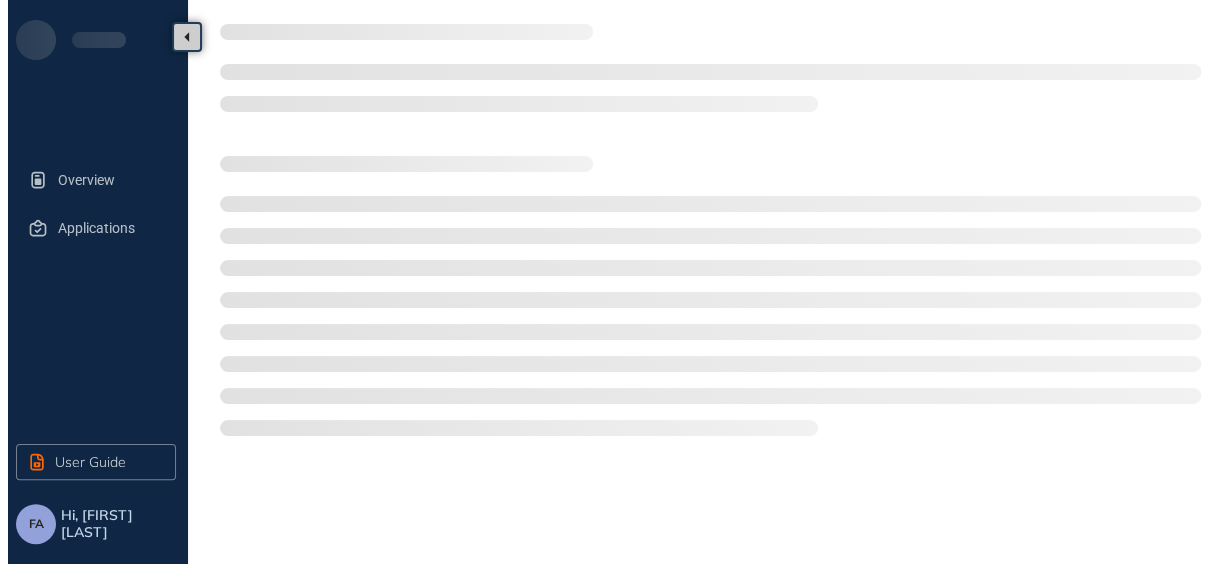 scroll, scrollTop: 0, scrollLeft: 0, axis: both 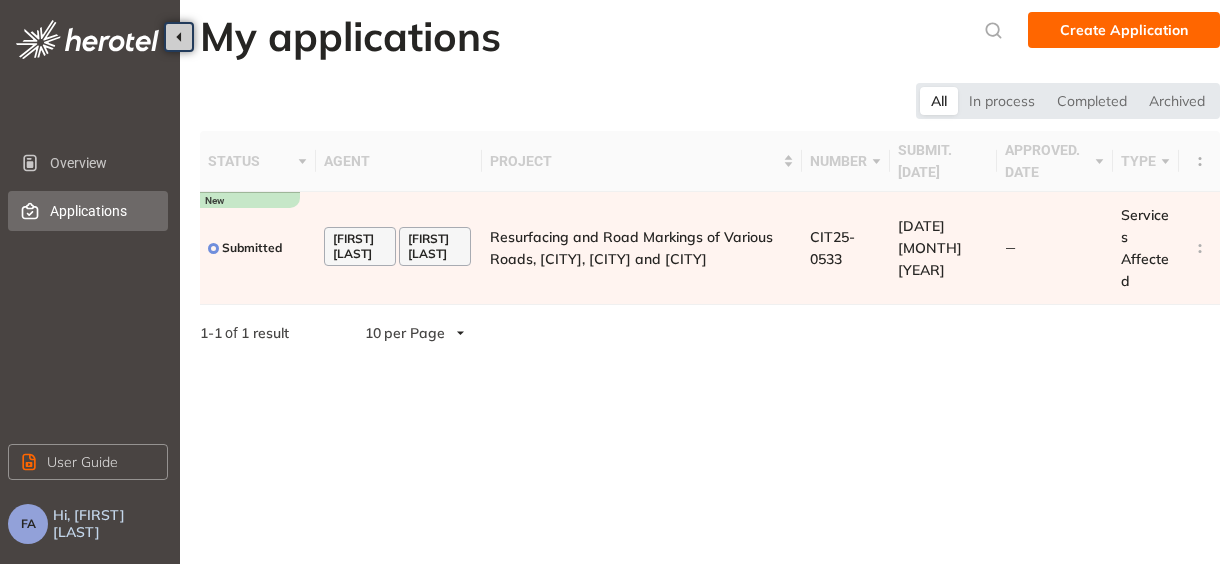 click on "My applications Create Application All In process Completed Archived status agent project number submit. date approved. date type Submitted [FIRST] [LAST] Resurfacing and Road Markings of Various Roads, [CITY], [CITY] and [CITY] CIT25-0533 04 Aug 2025 — Services Affected 1 - 1   of   1   result 10   per Page" at bounding box center (706, 282) 